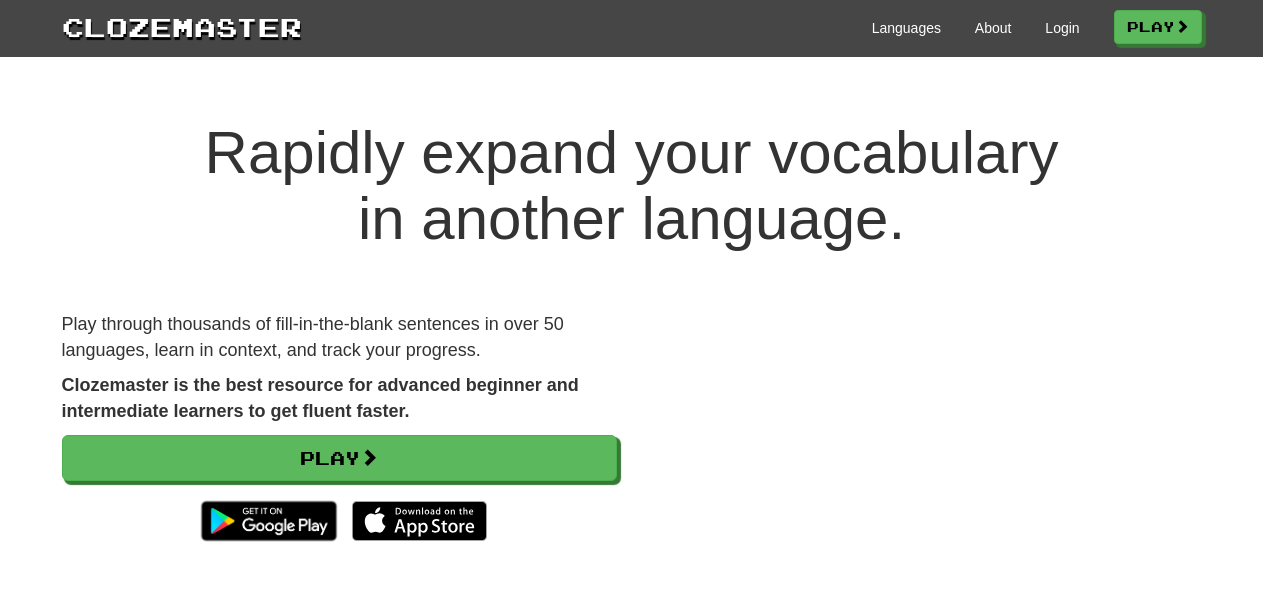 scroll, scrollTop: 0, scrollLeft: 0, axis: both 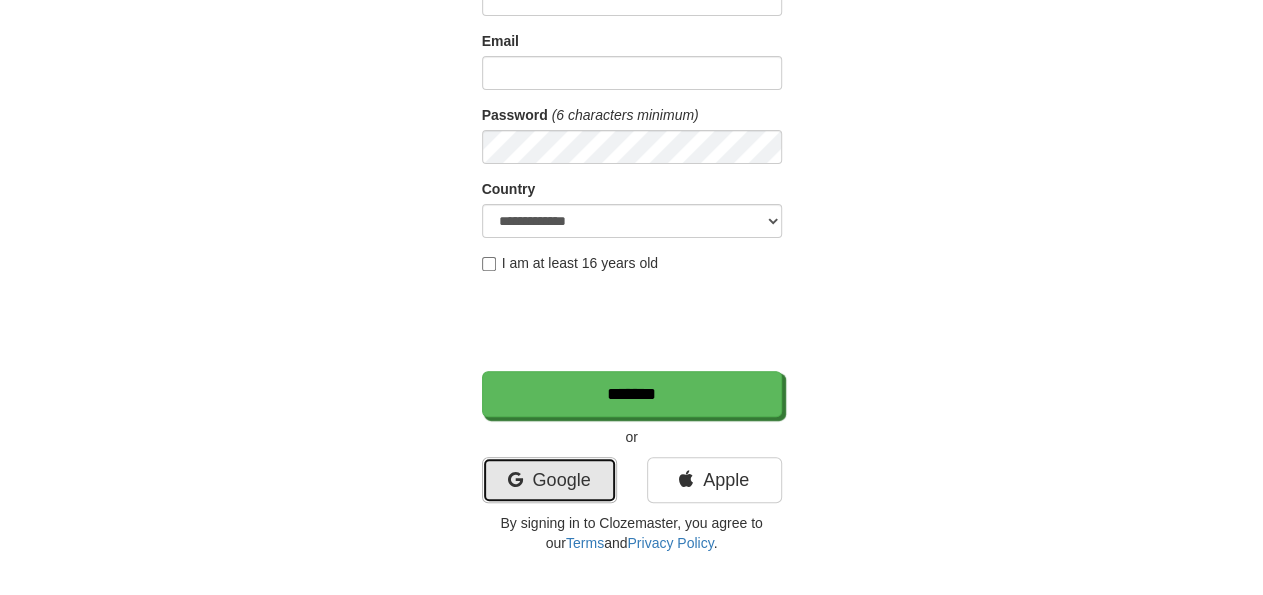click on "Google" at bounding box center (549, 480) 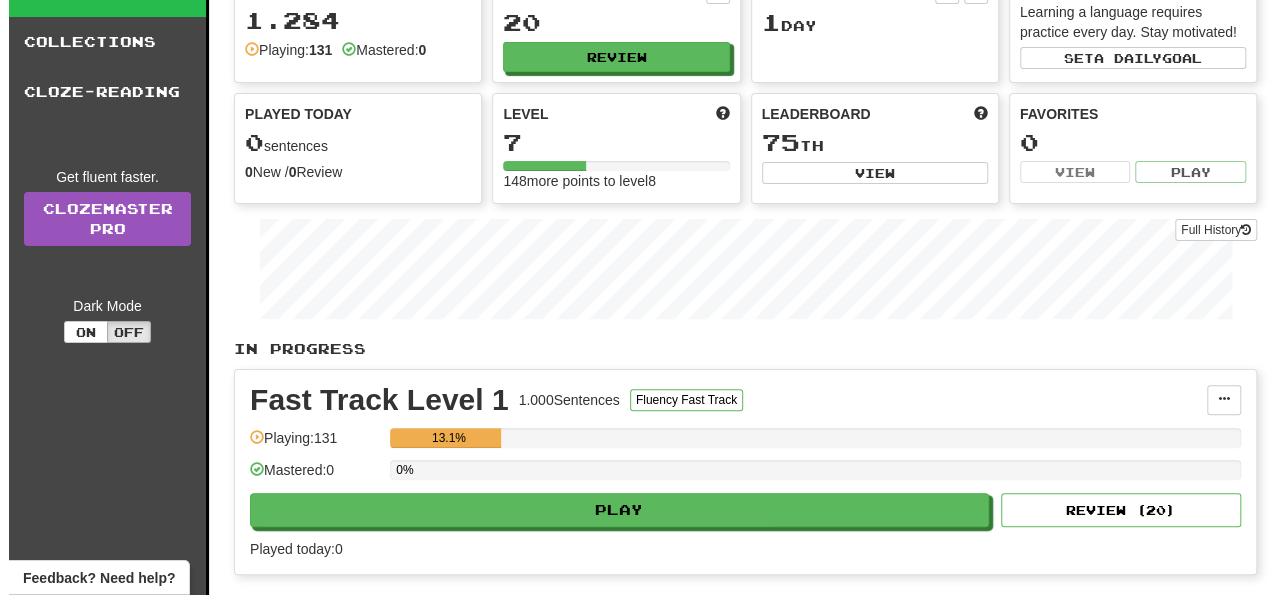 scroll, scrollTop: 208, scrollLeft: 0, axis: vertical 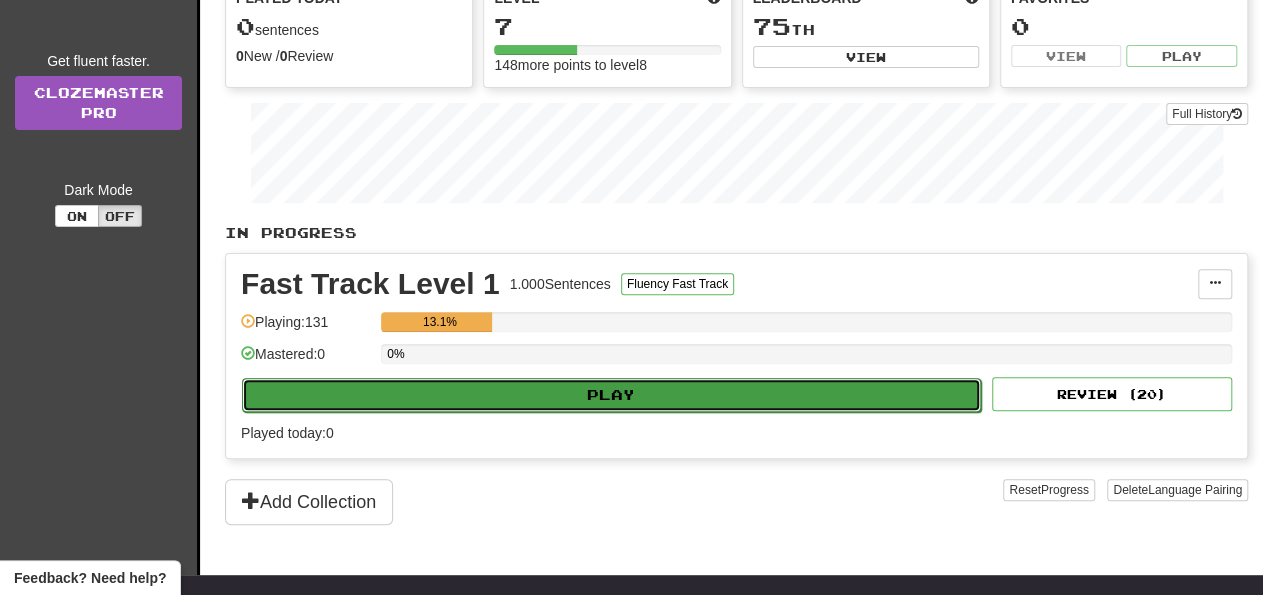 click on "Play" at bounding box center [611, 395] 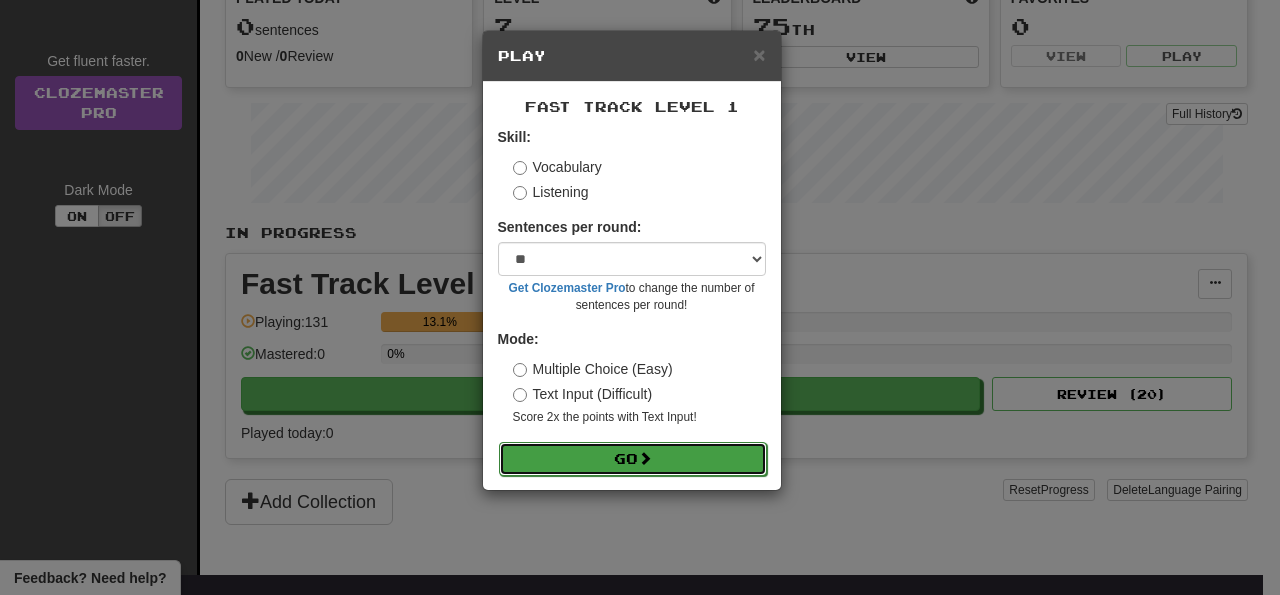 click on "Go" at bounding box center (633, 459) 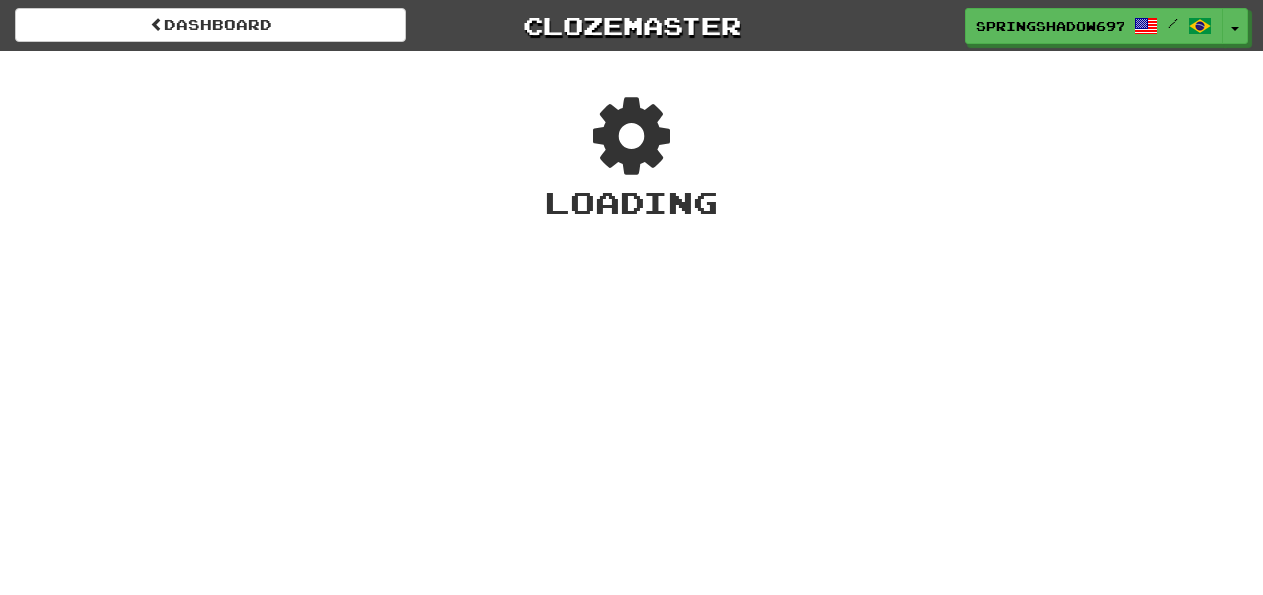 scroll, scrollTop: 0, scrollLeft: 0, axis: both 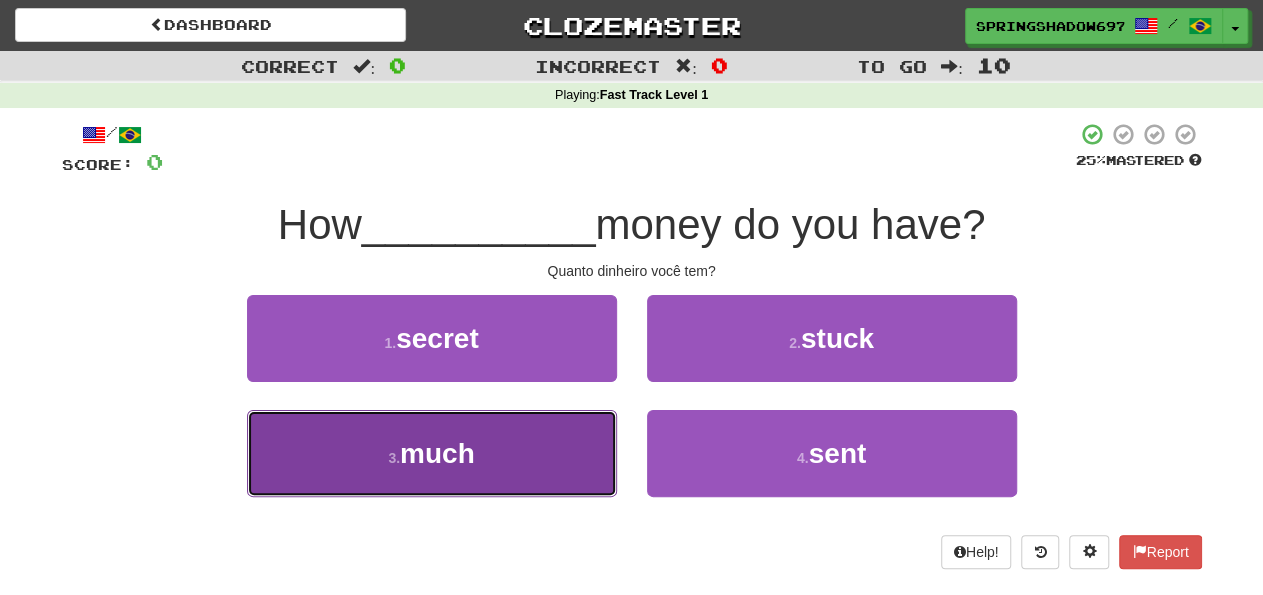 click on "much" at bounding box center [437, 453] 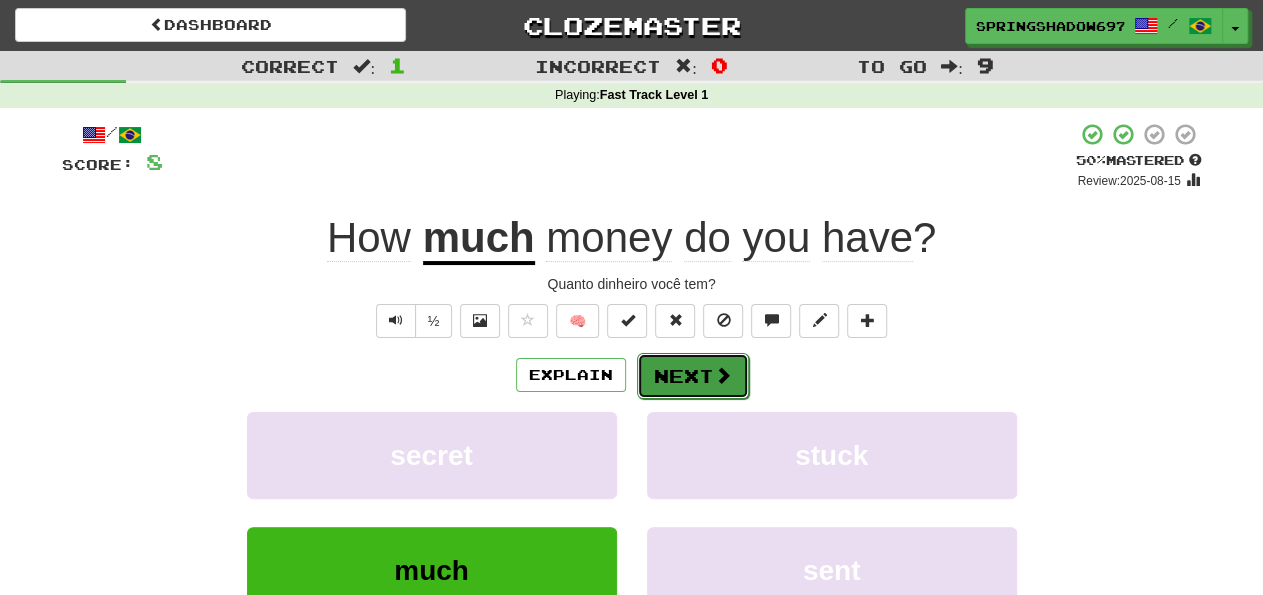 click on "Next" at bounding box center [693, 376] 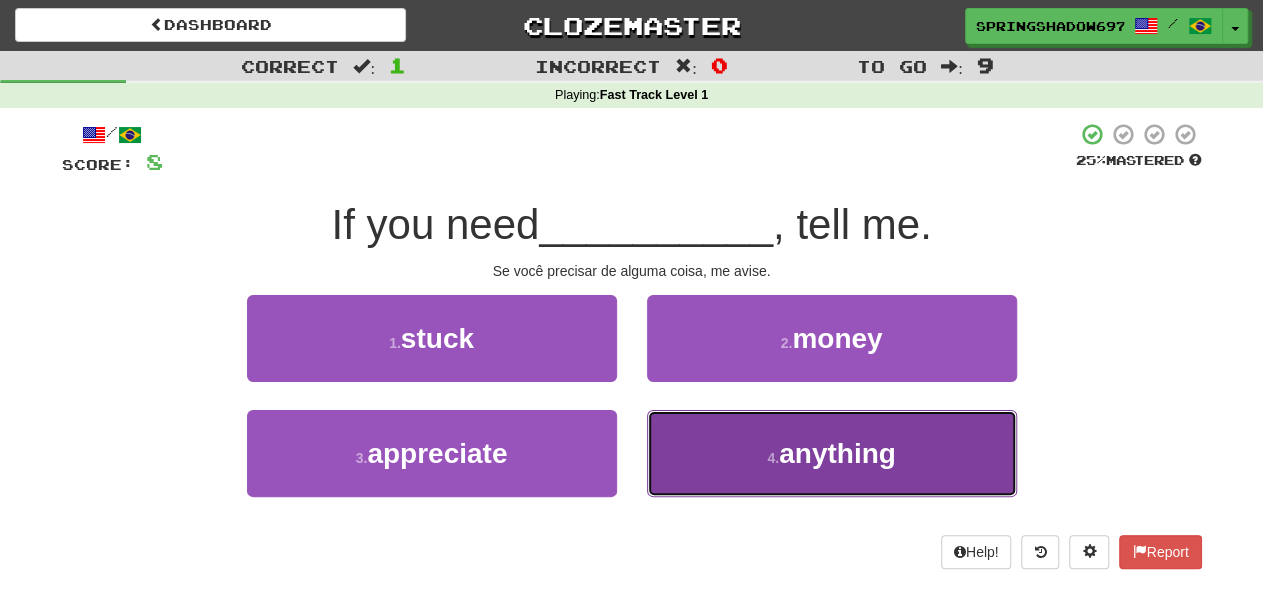 click on "anything" at bounding box center (837, 453) 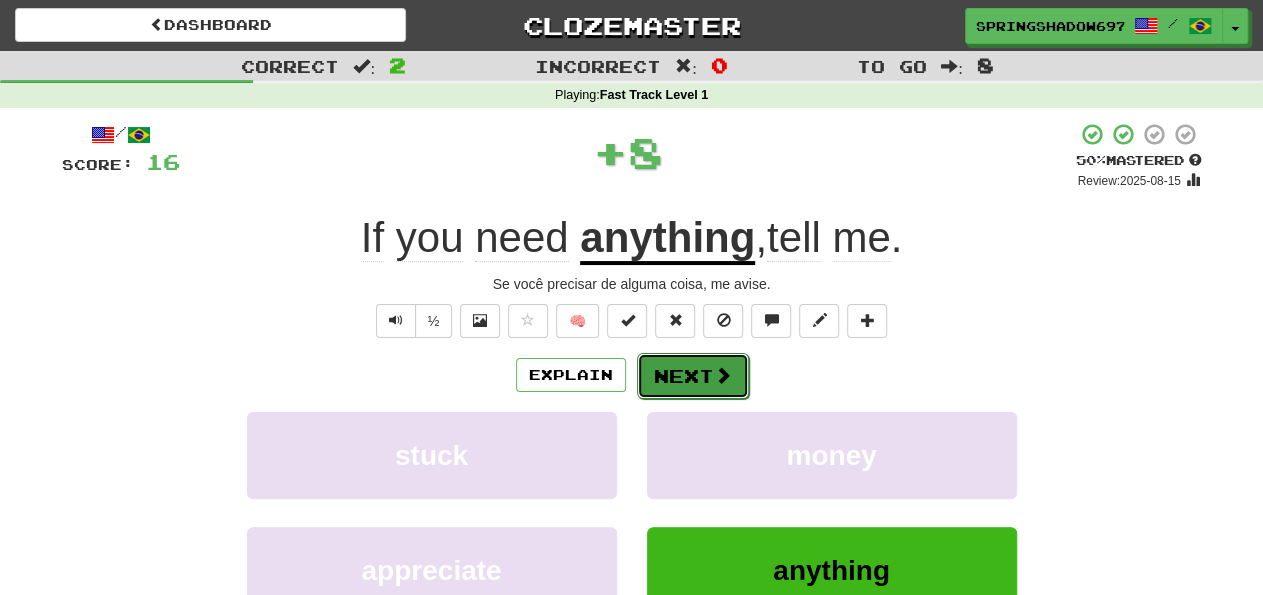 click on "Next" at bounding box center [693, 376] 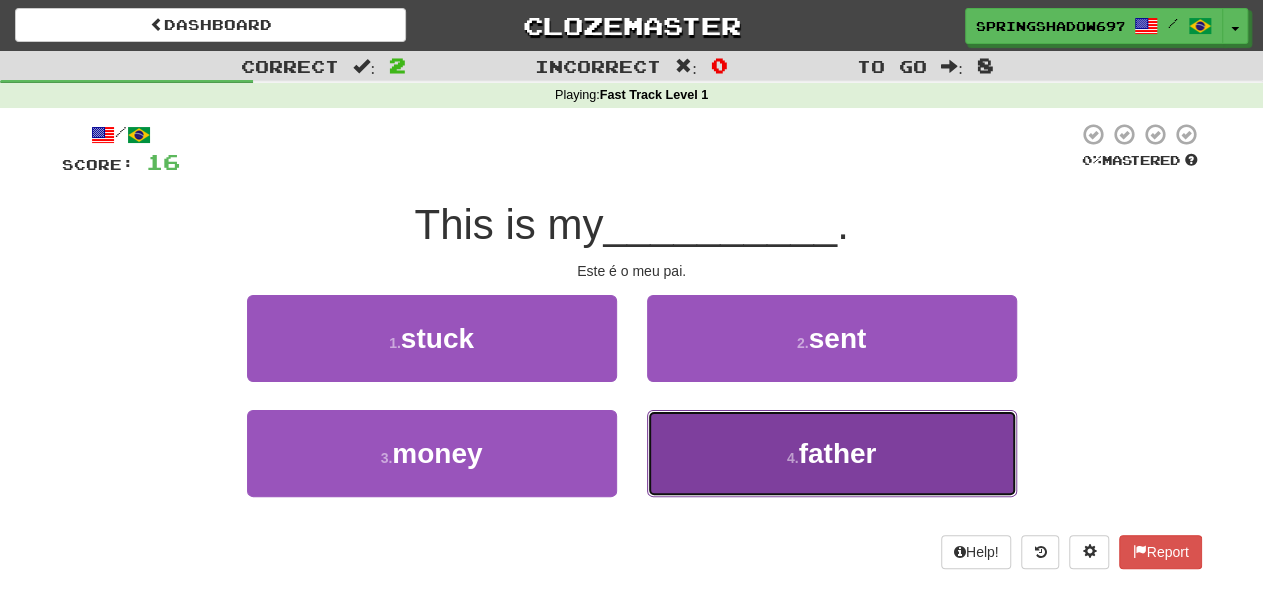 click on "father" at bounding box center (837, 453) 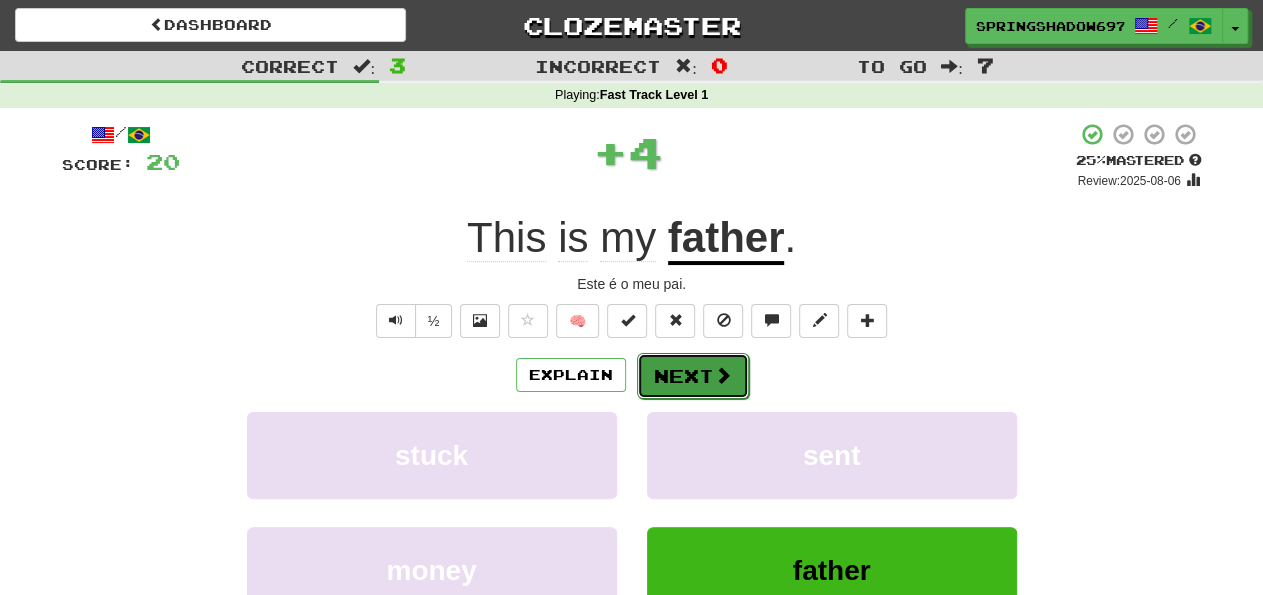 click on "Next" at bounding box center [693, 376] 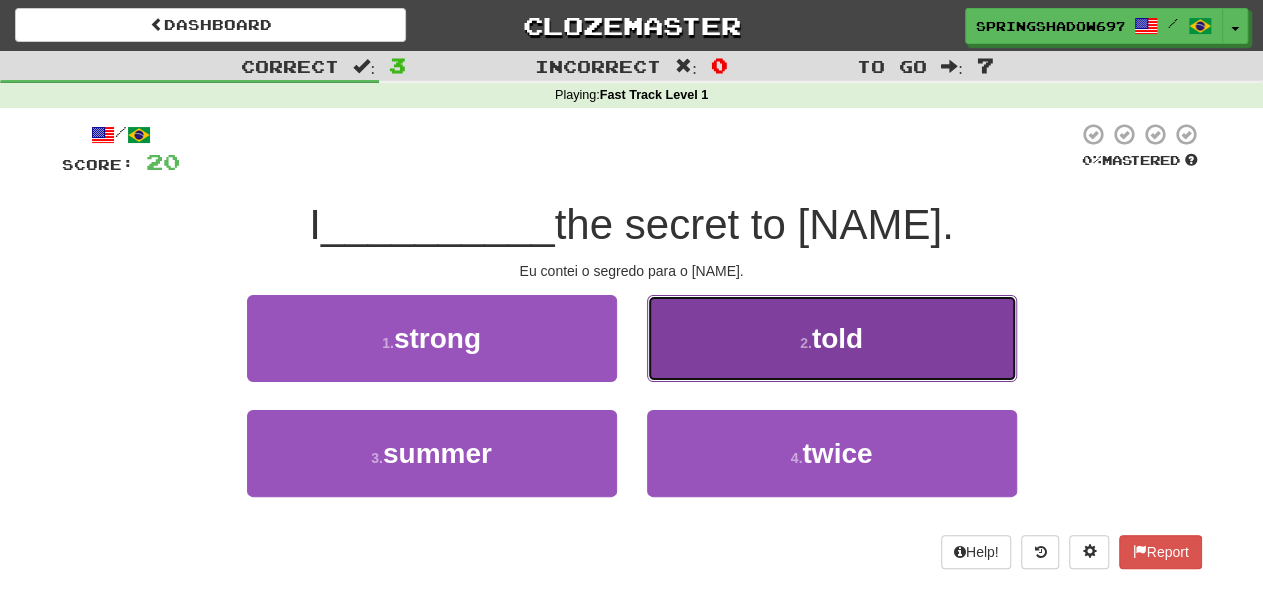 click on "told" at bounding box center [837, 338] 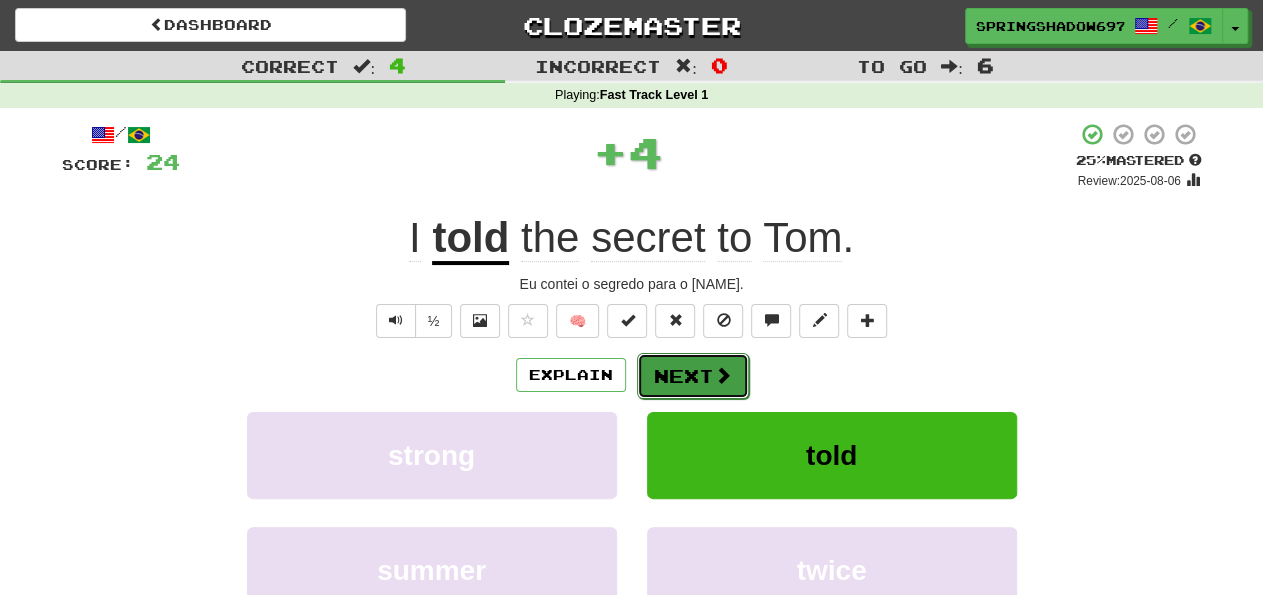 click on "Next" at bounding box center [693, 376] 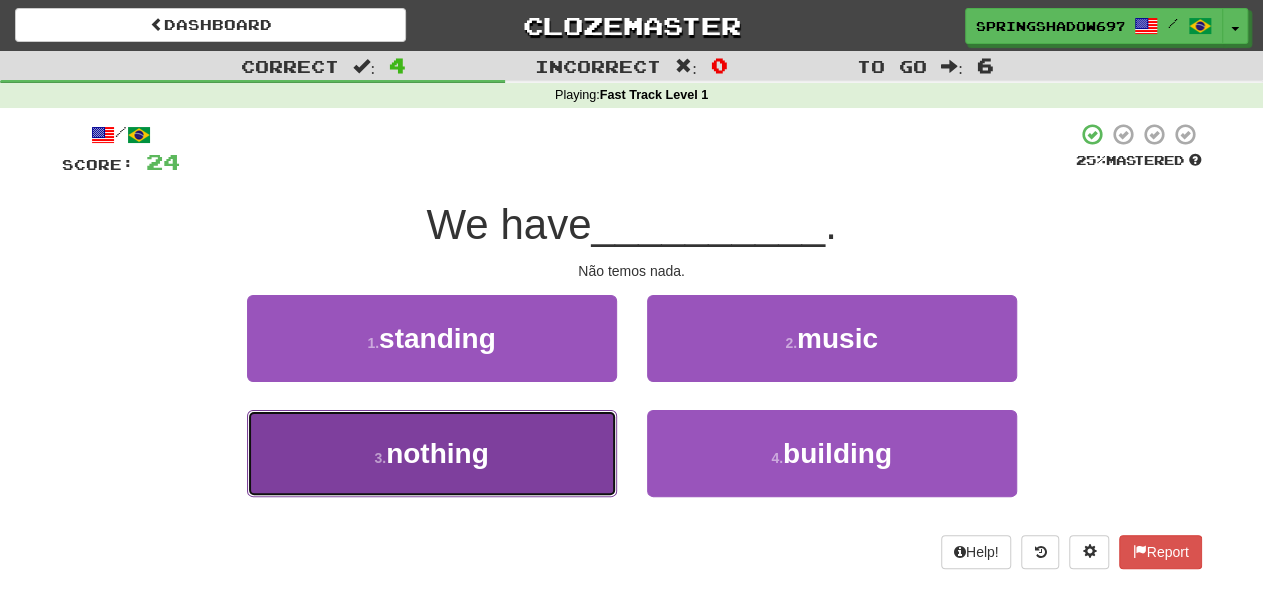 click on "nothing" at bounding box center (437, 453) 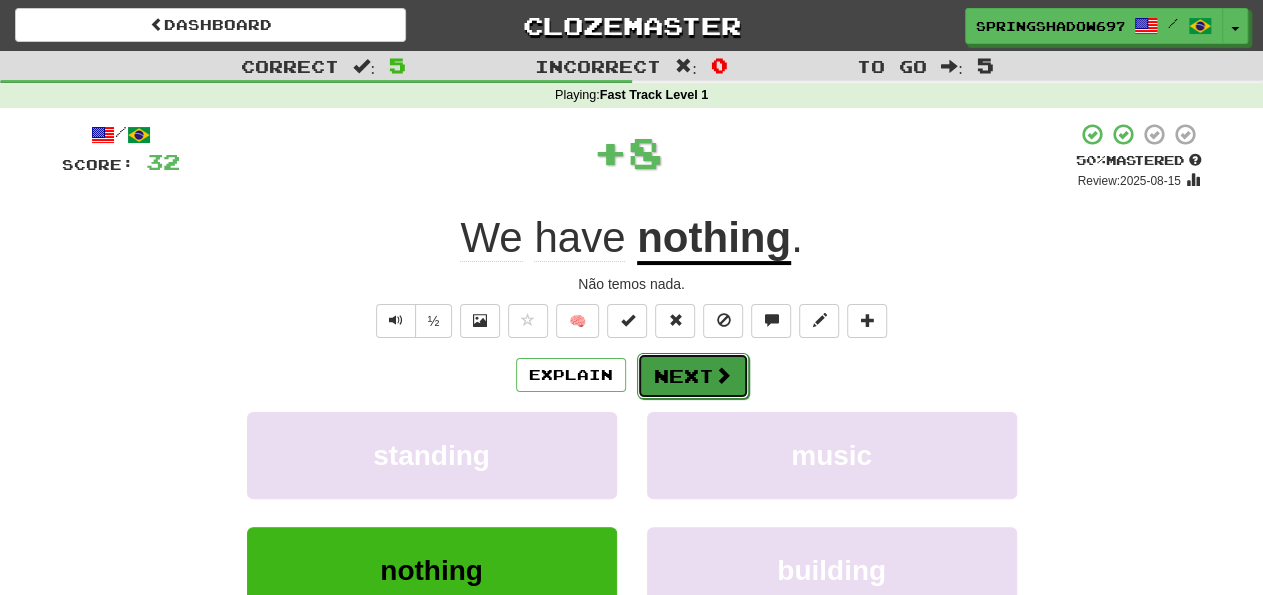 click on "Next" at bounding box center (693, 376) 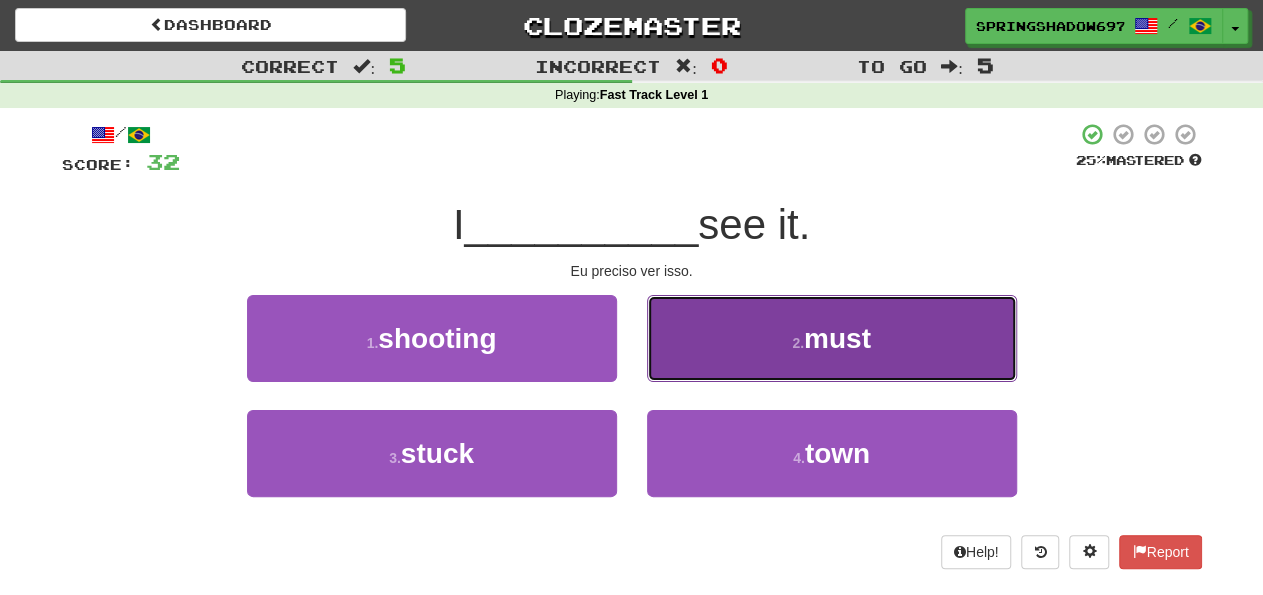 click on "must" at bounding box center (837, 338) 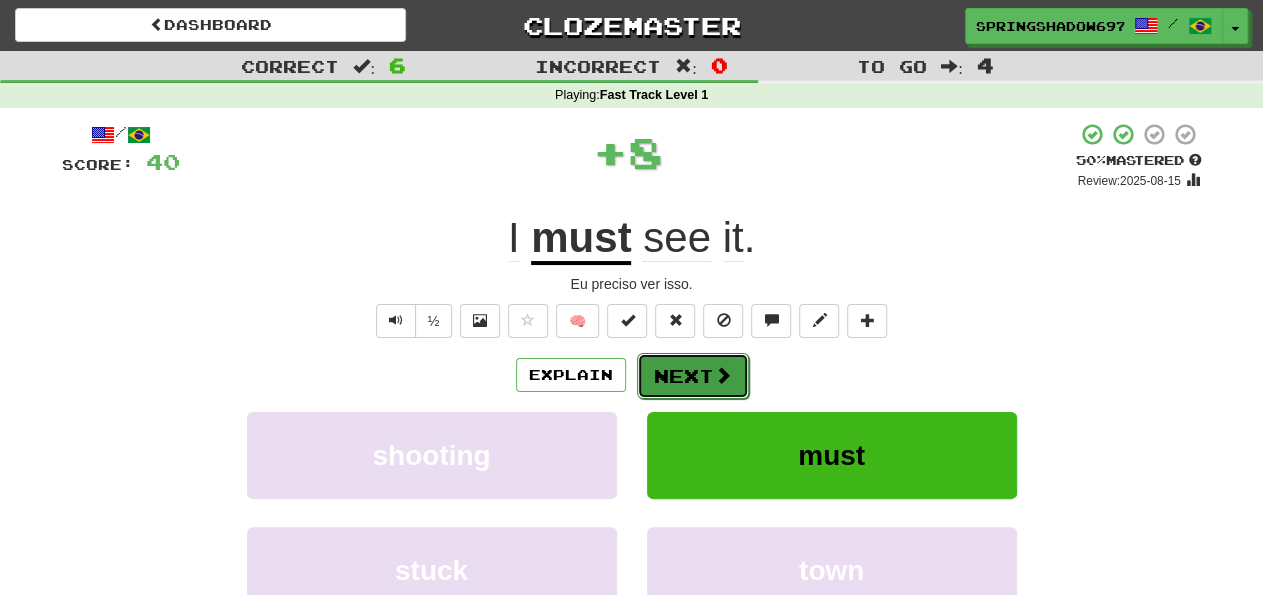 click on "Next" at bounding box center [693, 376] 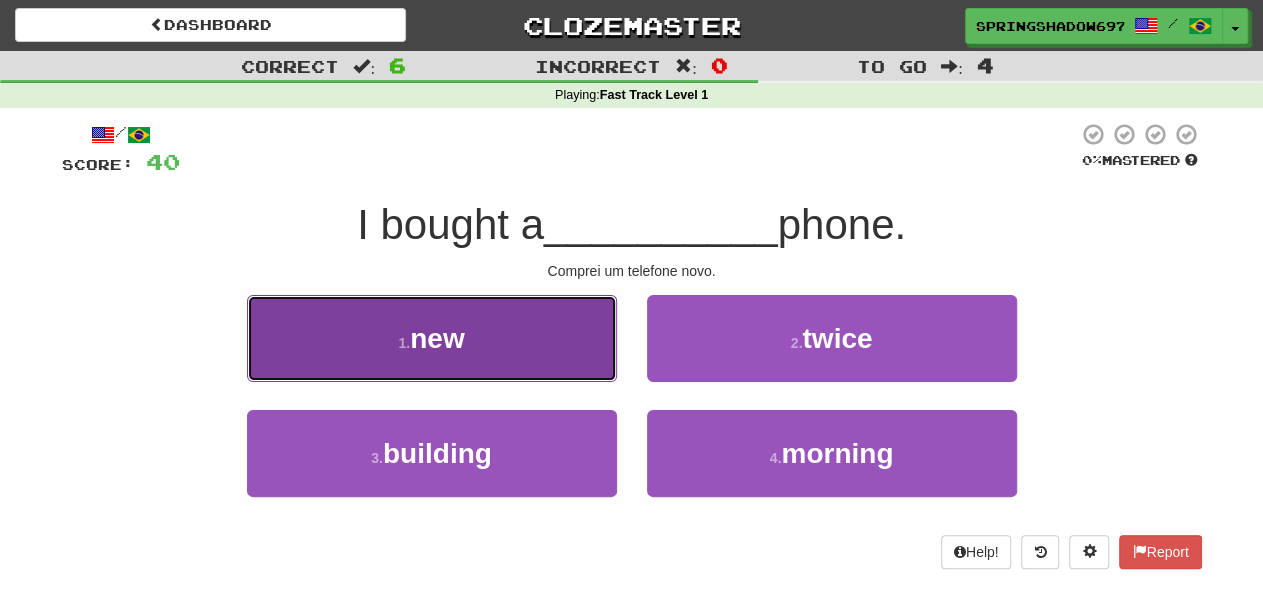 click on "new" at bounding box center [437, 338] 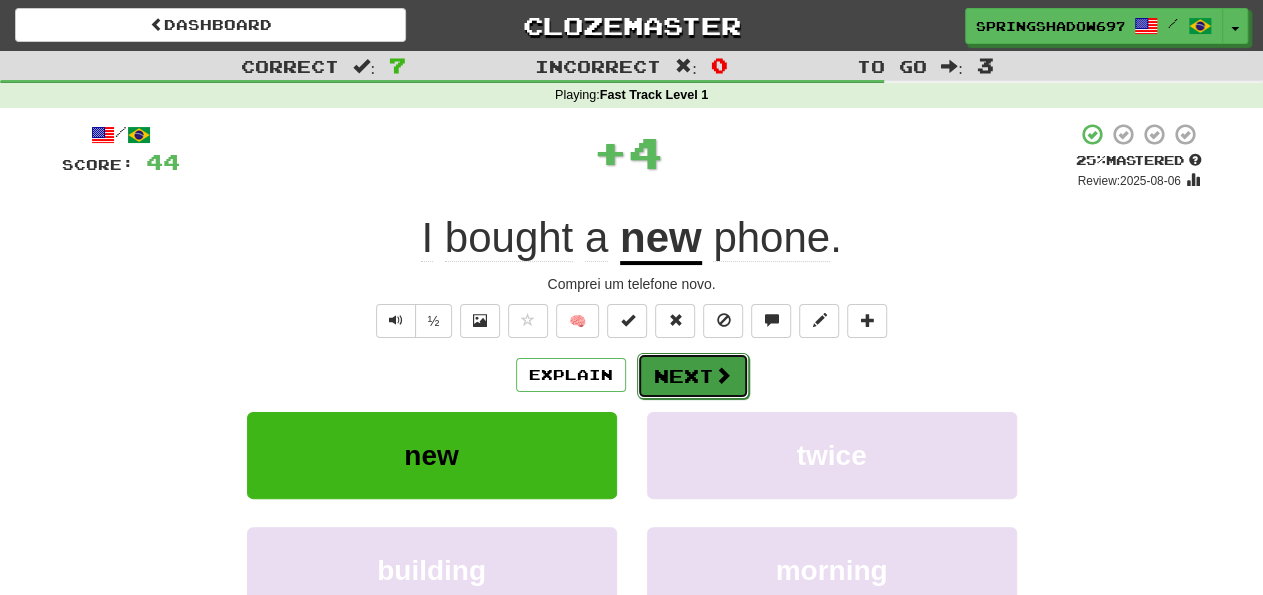 click on "Next" at bounding box center (693, 376) 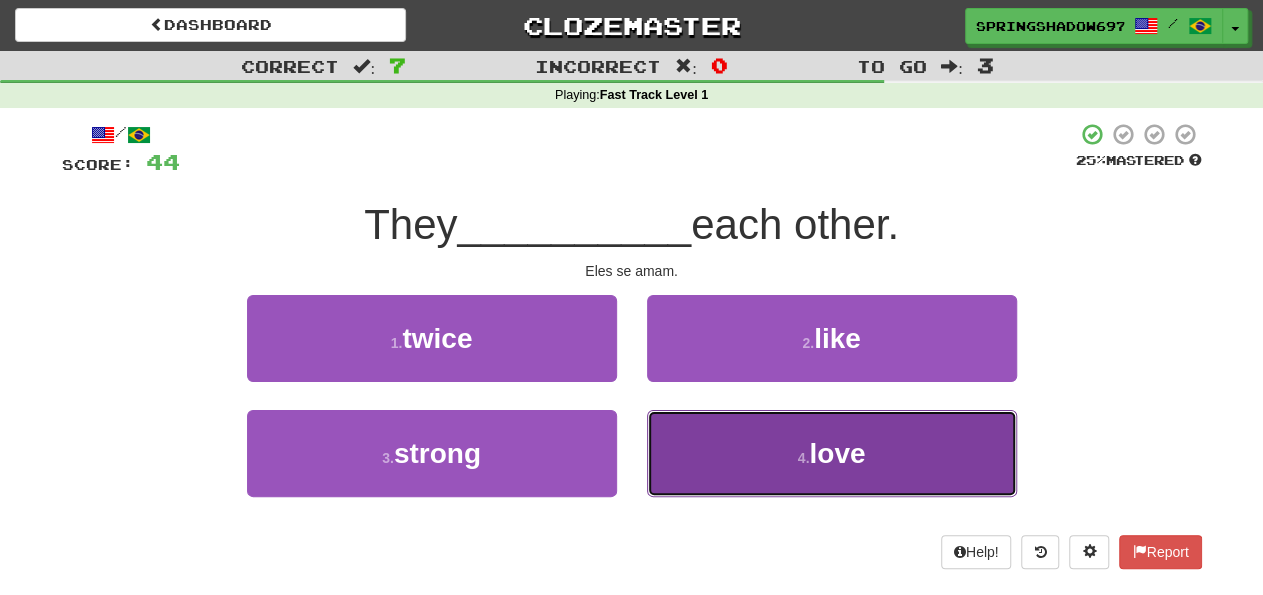 click on "love" at bounding box center [837, 453] 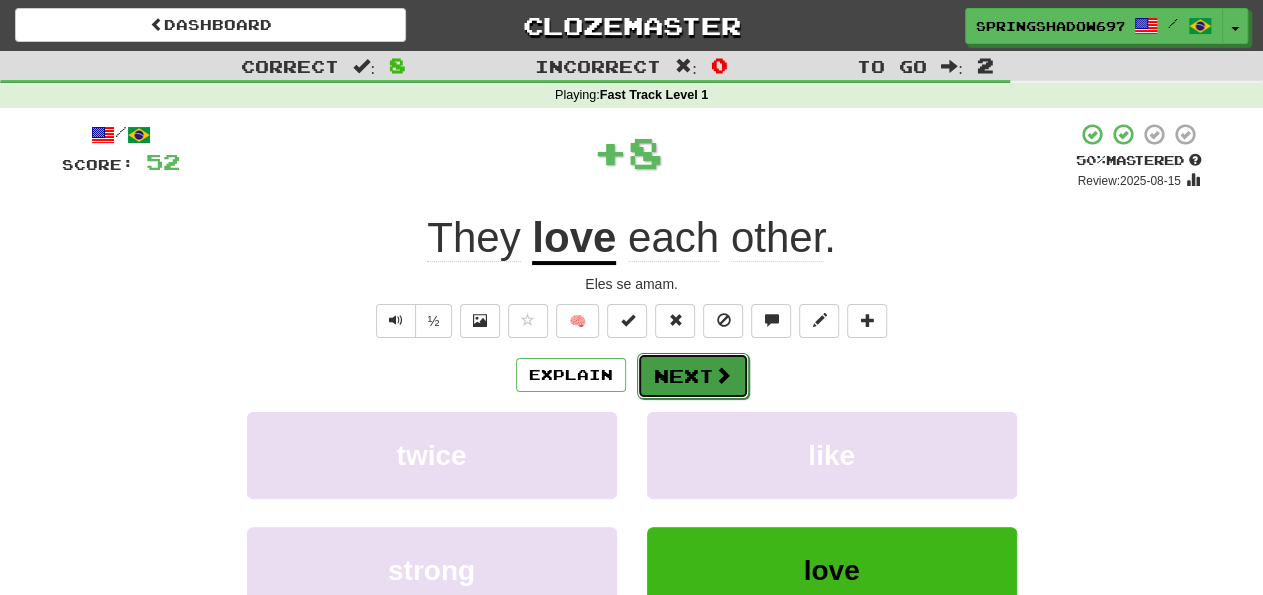 click on "Next" at bounding box center (693, 376) 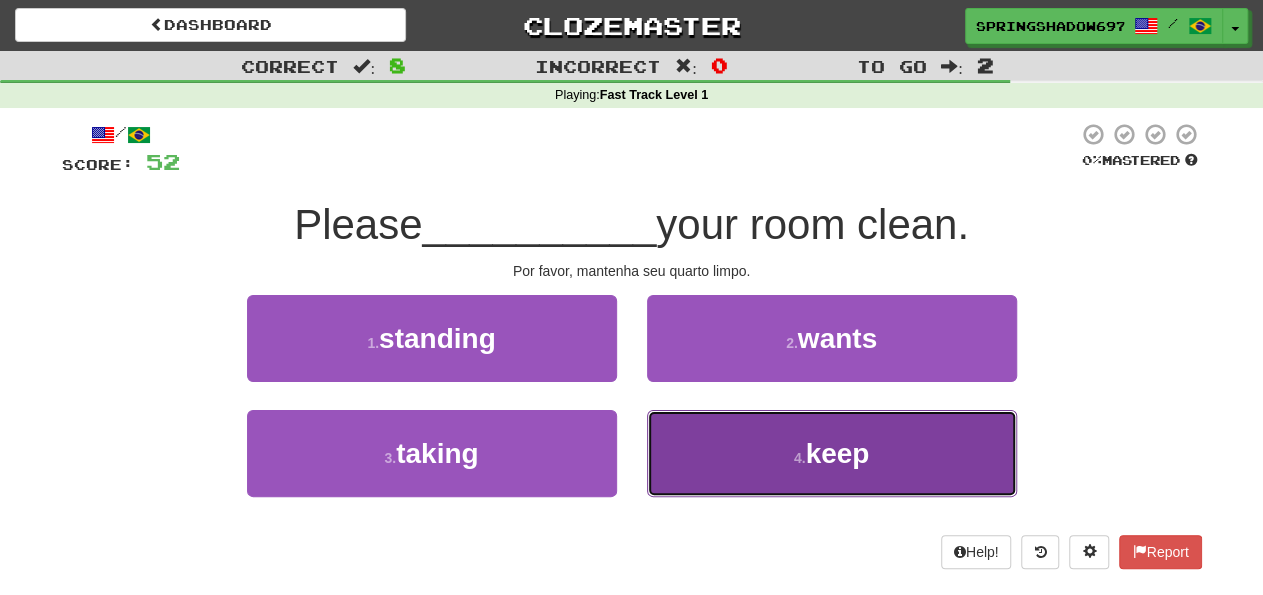 click on "keep" at bounding box center (837, 453) 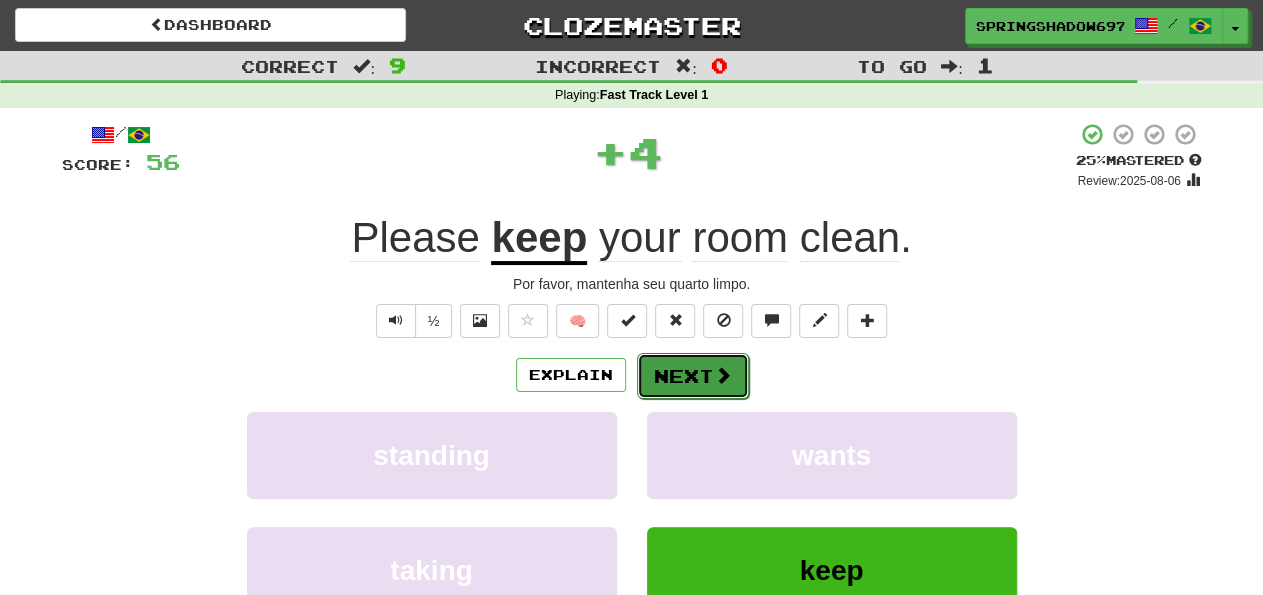 click on "Next" at bounding box center (693, 376) 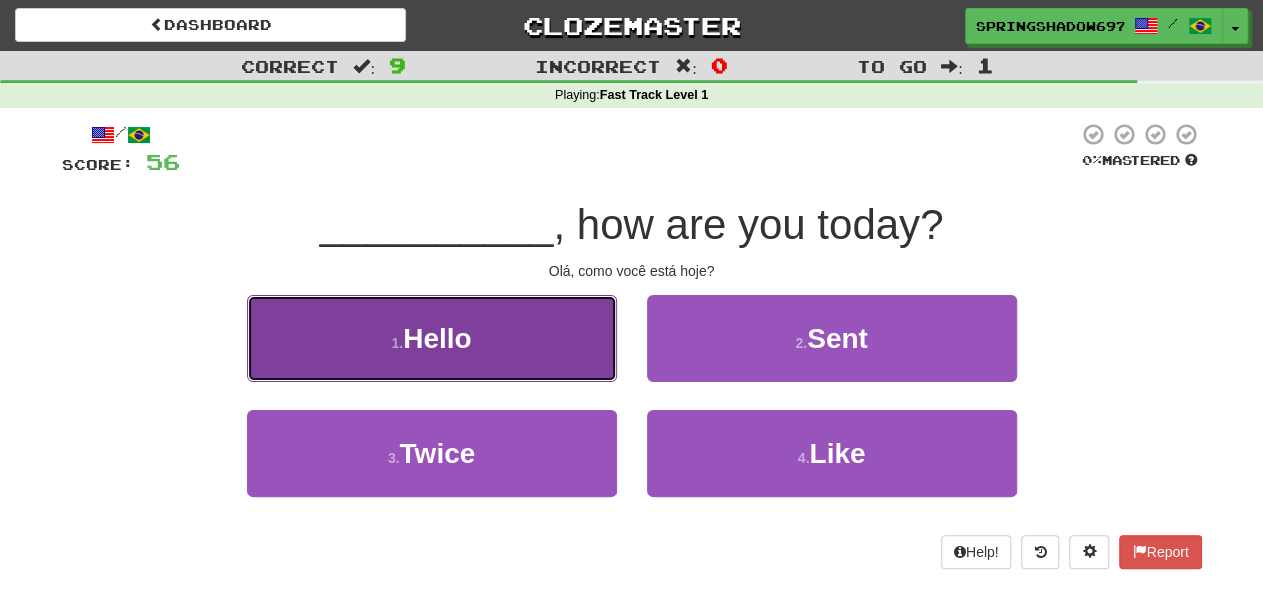 click on "Hello" at bounding box center (437, 338) 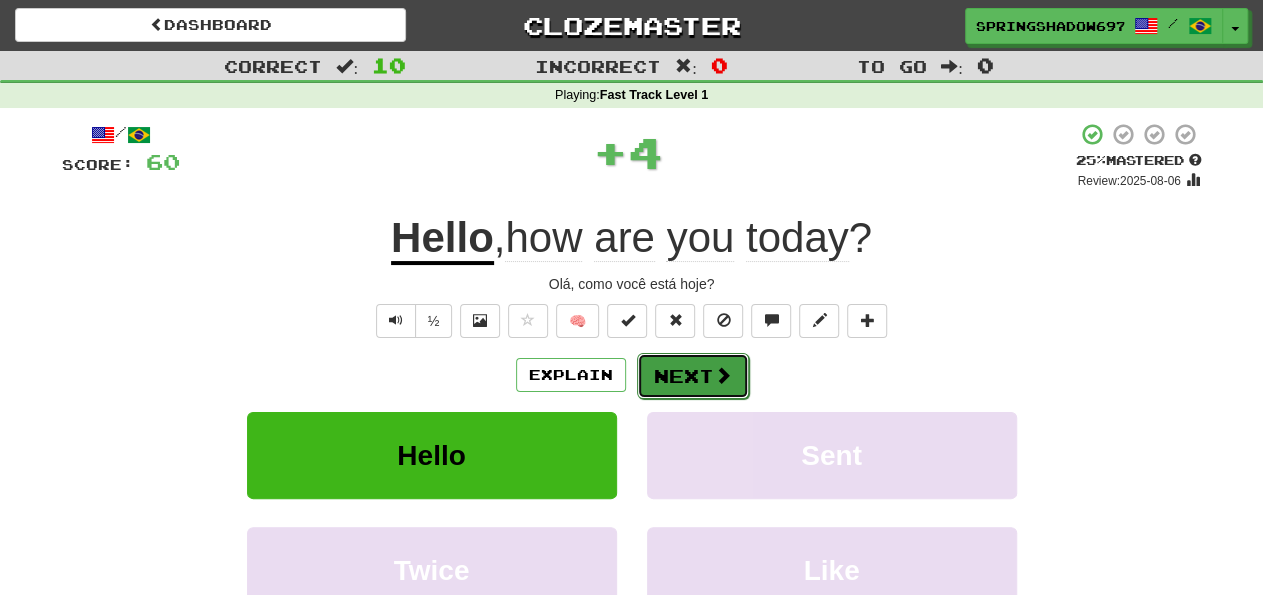 click on "Next" at bounding box center (693, 376) 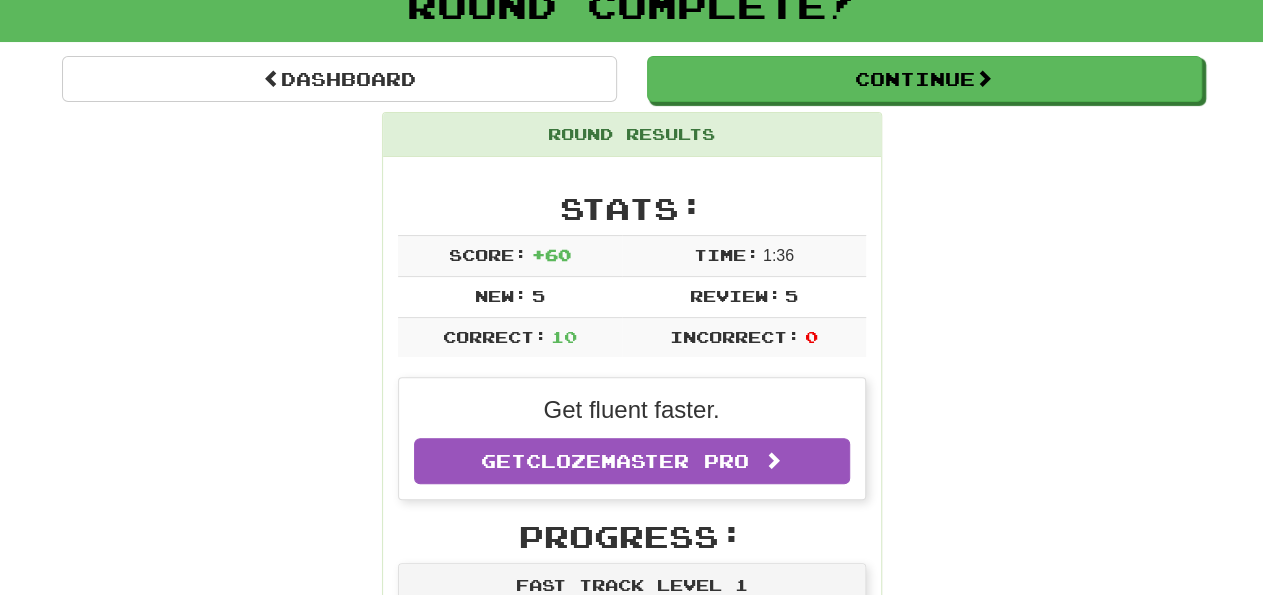 scroll, scrollTop: 104, scrollLeft: 0, axis: vertical 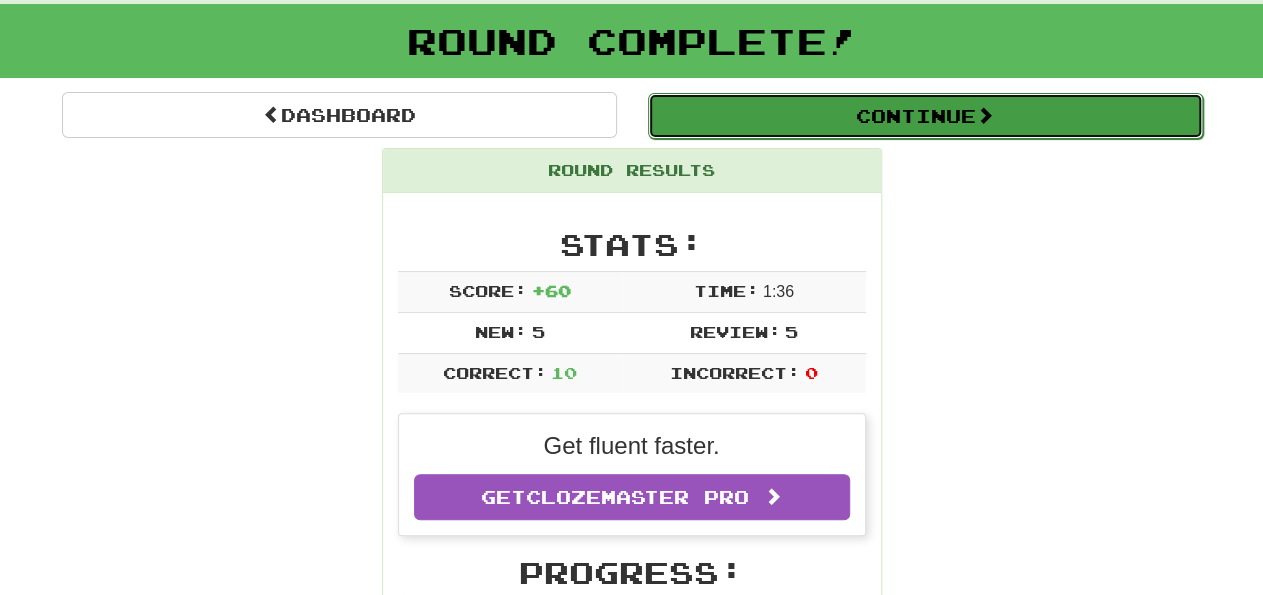 click on "Continue" at bounding box center [925, 116] 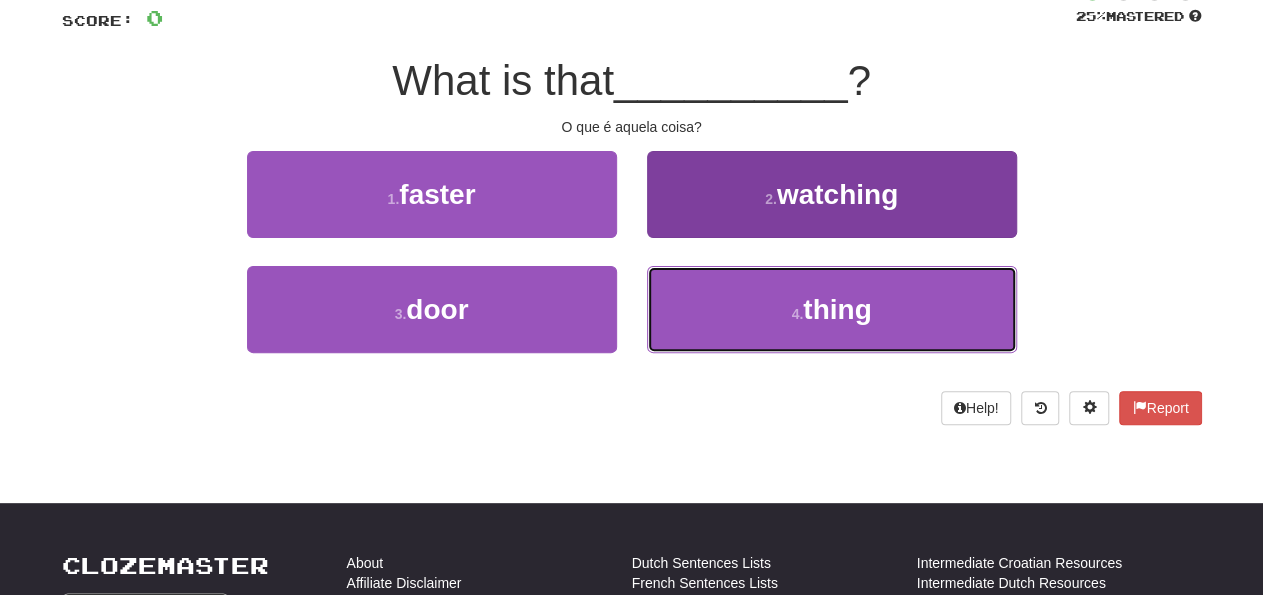 click on "thing" at bounding box center [837, 309] 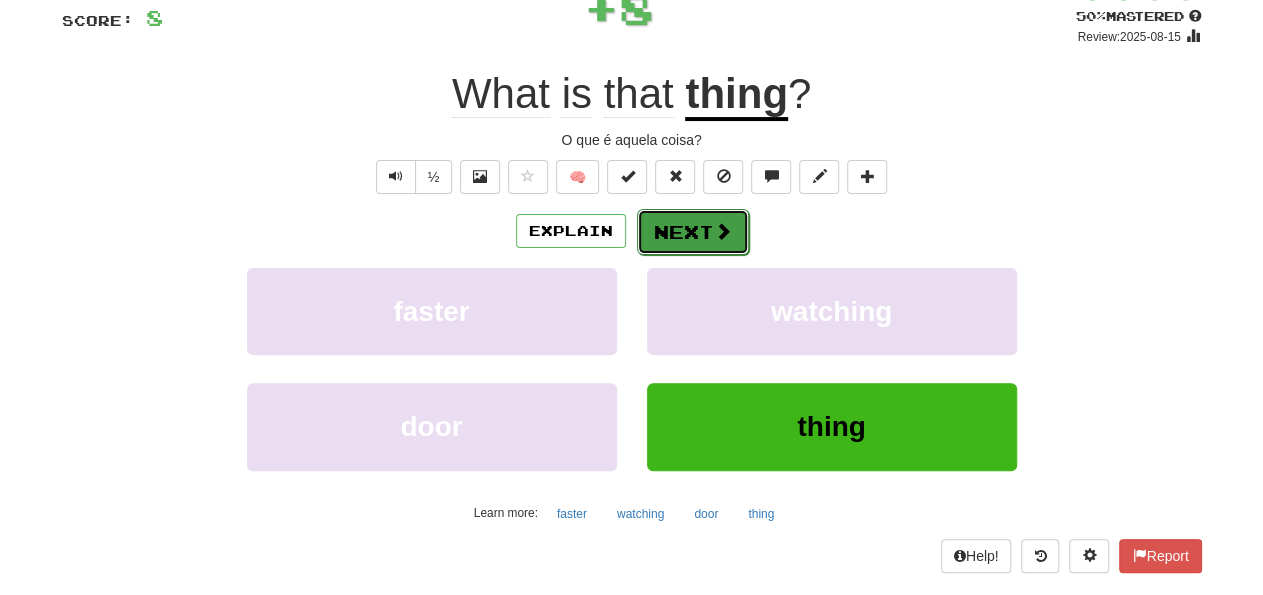 click on "Next" at bounding box center [693, 232] 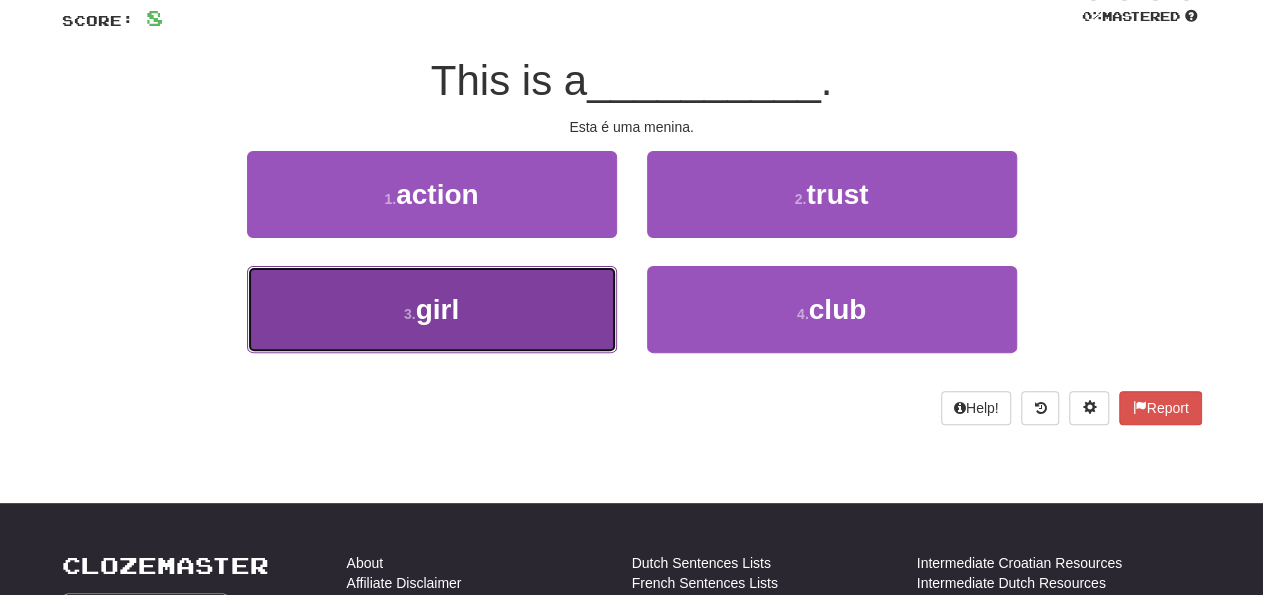 click on "girl" at bounding box center [438, 309] 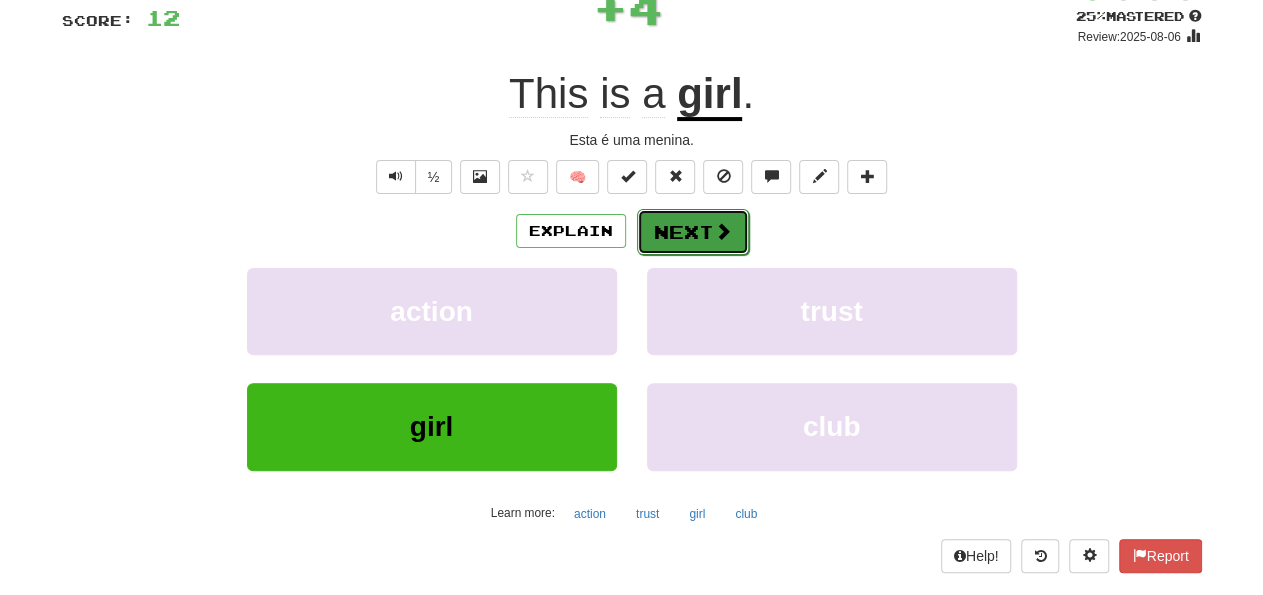 click on "Next" at bounding box center [693, 232] 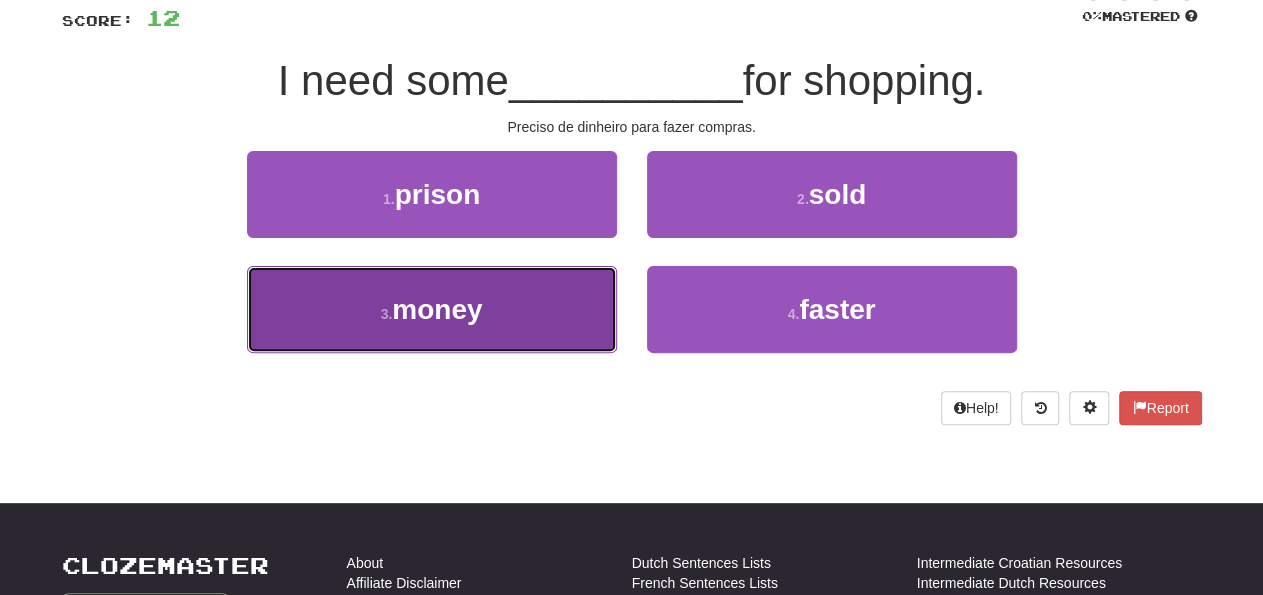 click on "money" at bounding box center [437, 309] 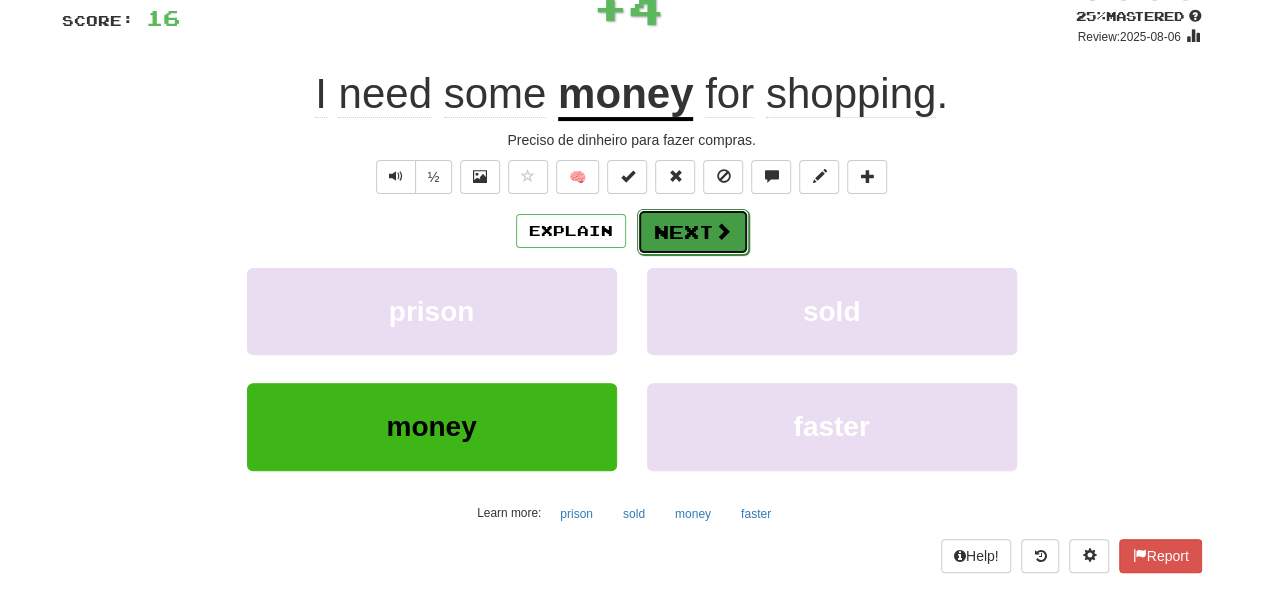 click on "Next" at bounding box center (693, 232) 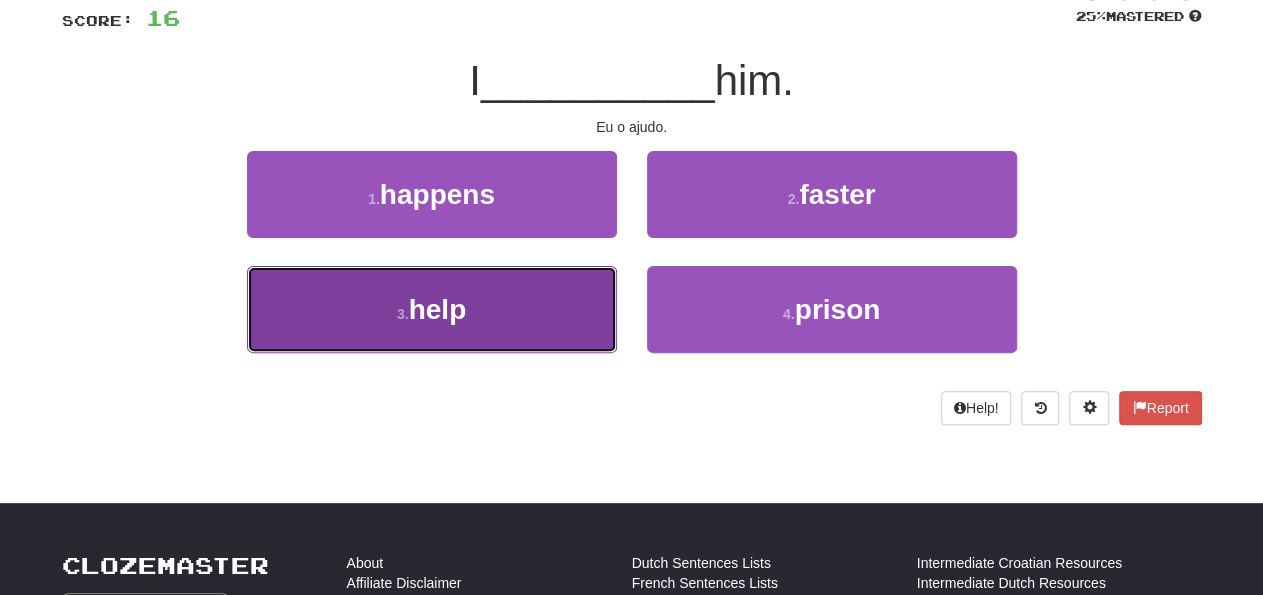 click on "help" at bounding box center [438, 309] 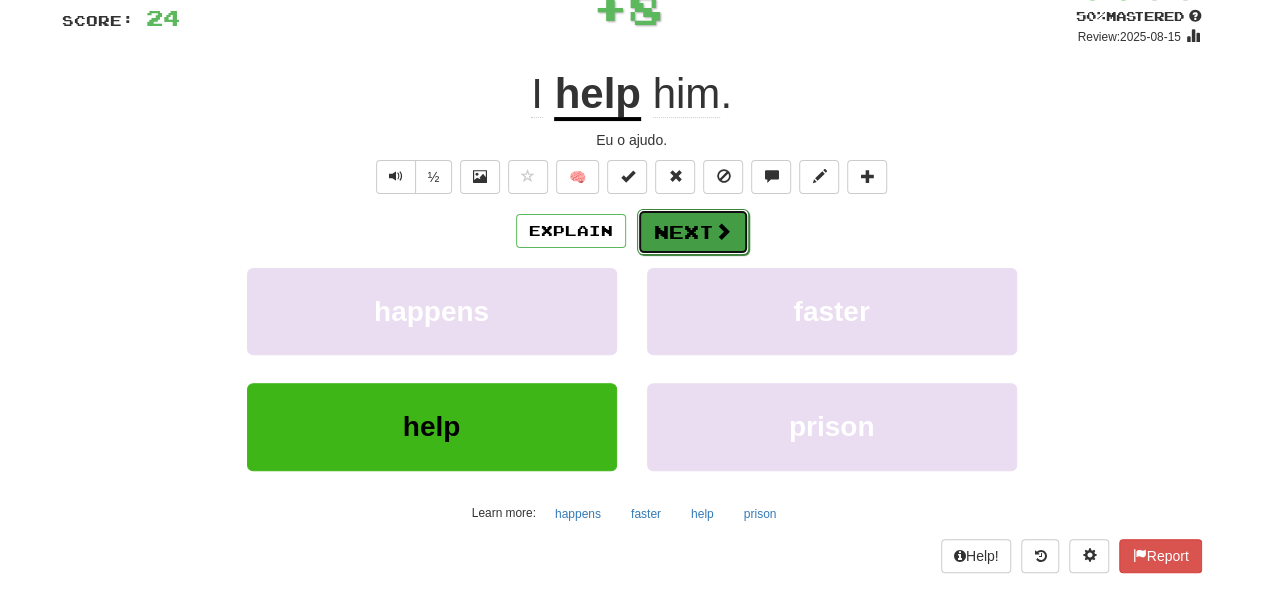click on "Next" at bounding box center [693, 232] 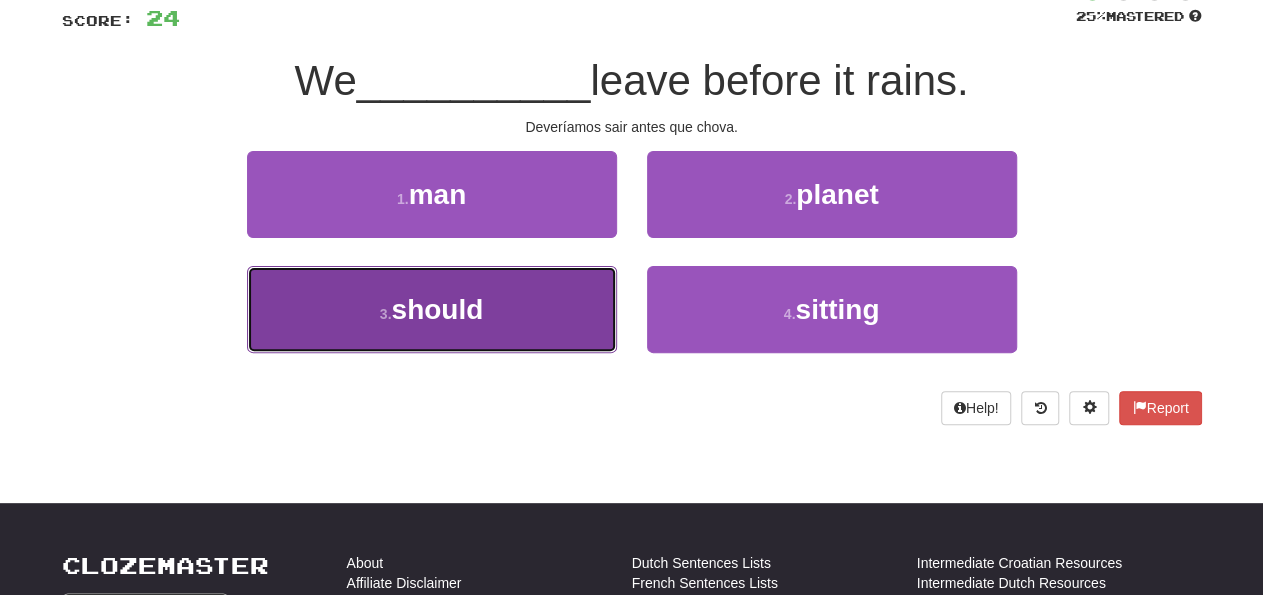 click on "should" at bounding box center (437, 309) 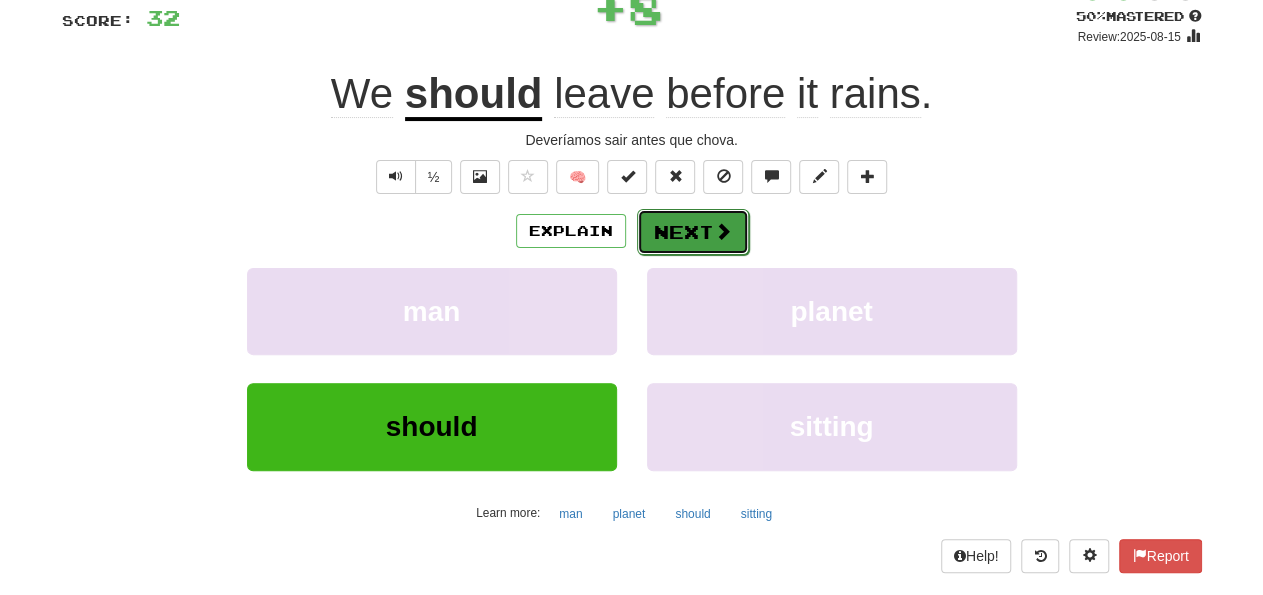 click on "Next" at bounding box center [693, 232] 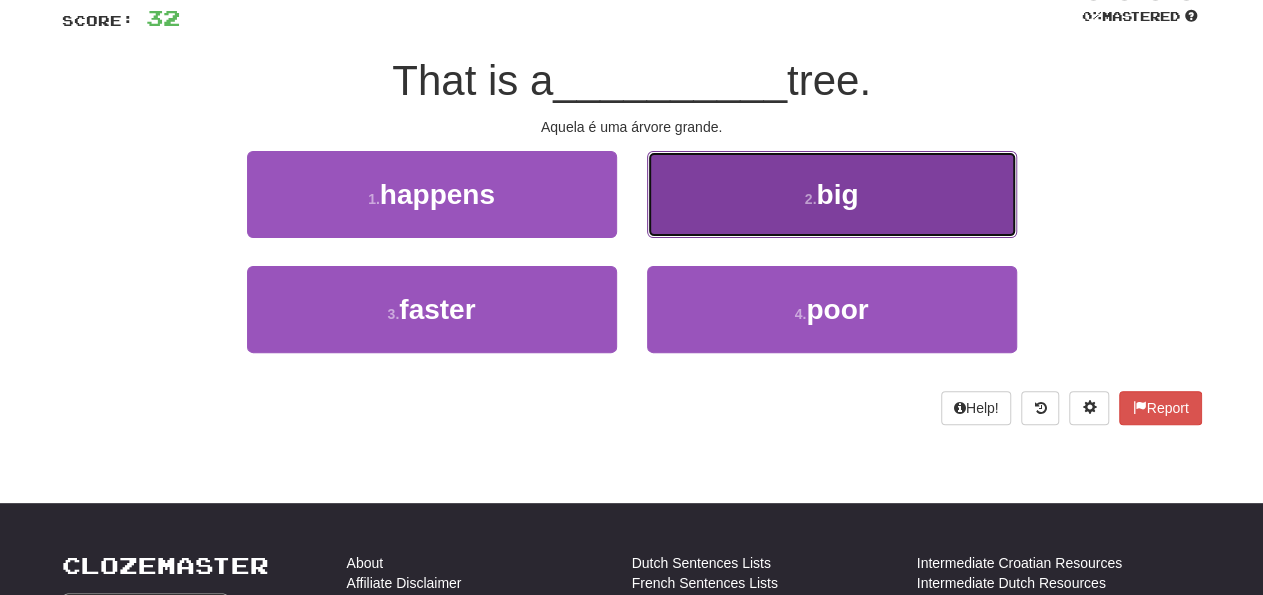 click on "big" at bounding box center (837, 194) 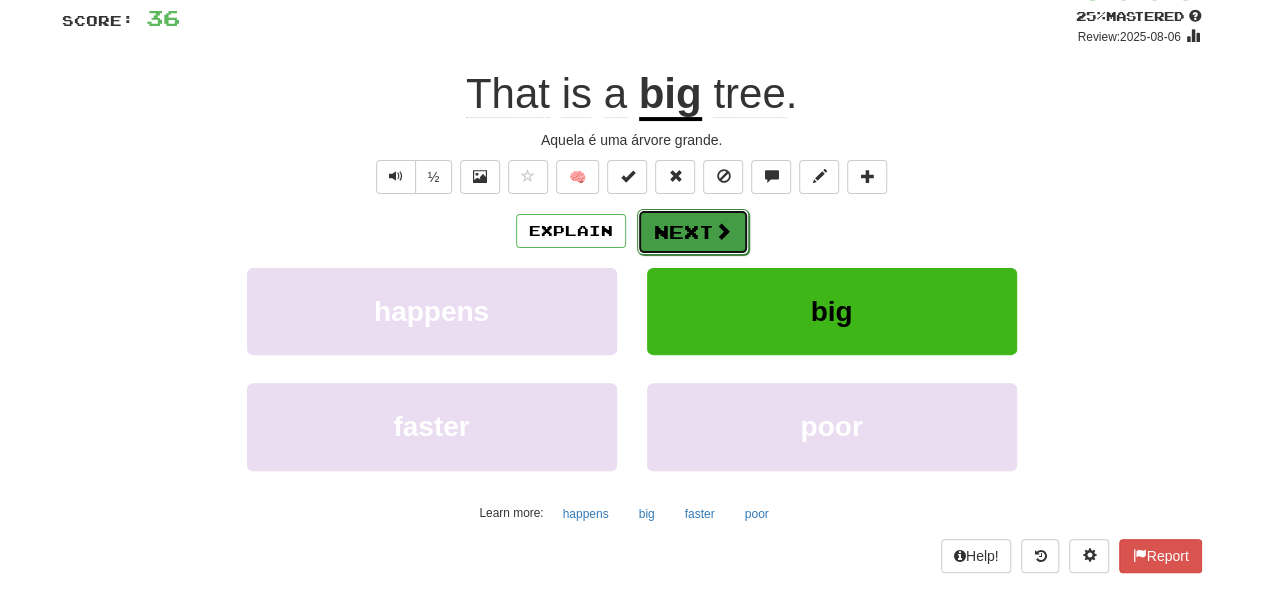 click on "Next" at bounding box center (693, 232) 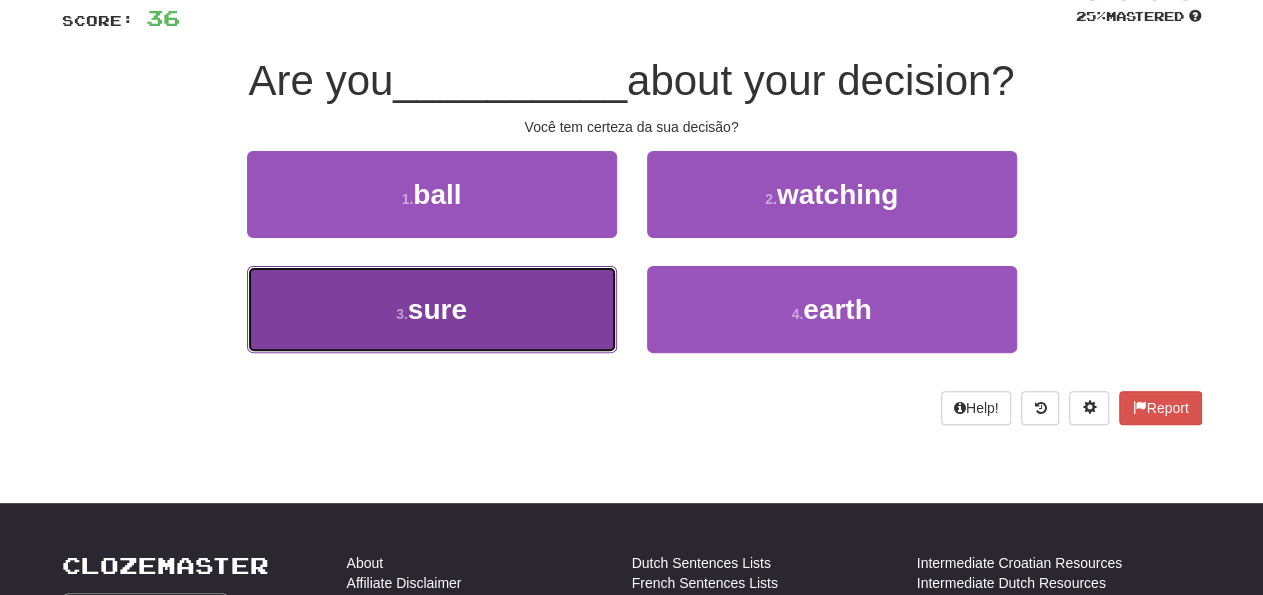 click on "sure" at bounding box center (437, 309) 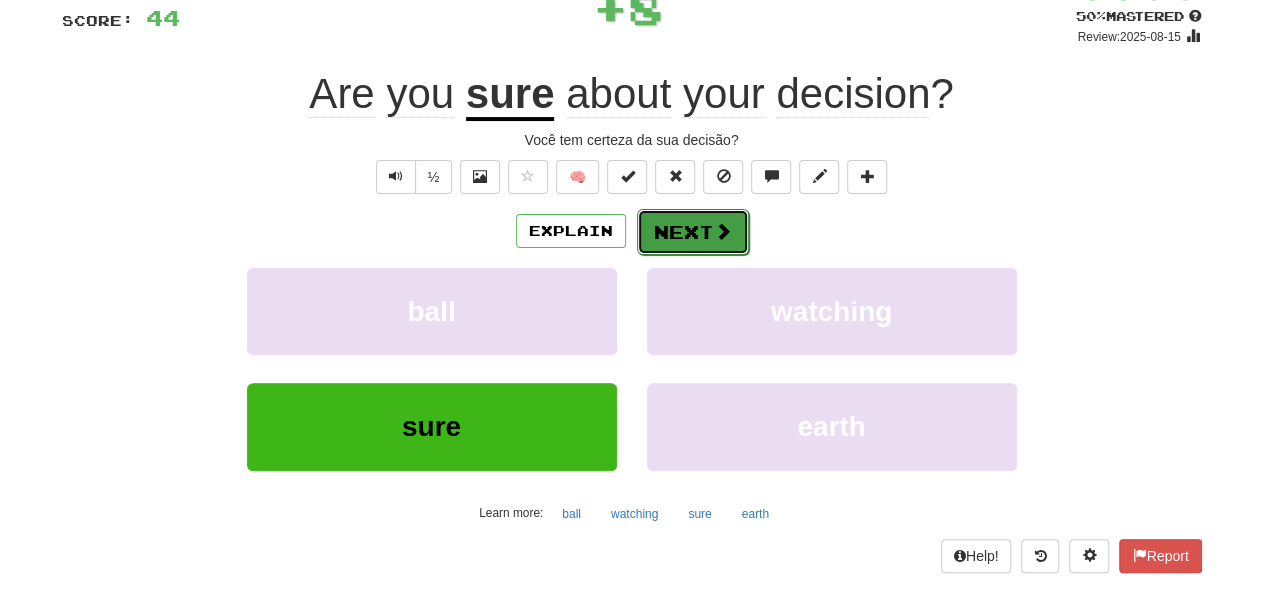 click on "Next" at bounding box center [693, 232] 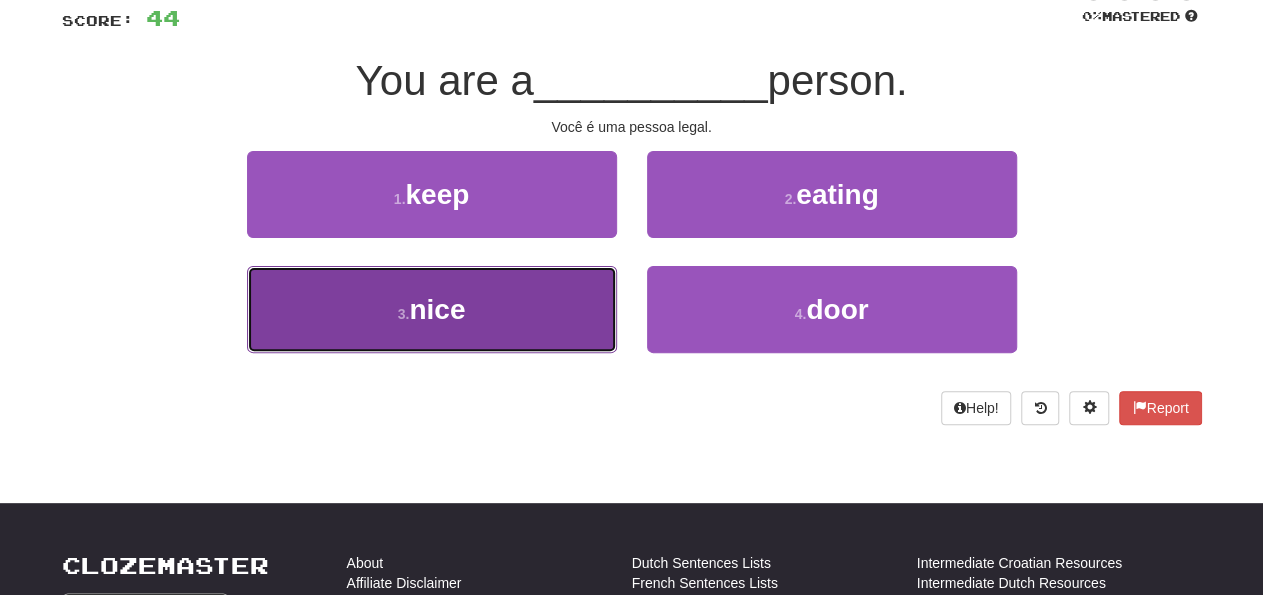 click on "nice" at bounding box center (437, 309) 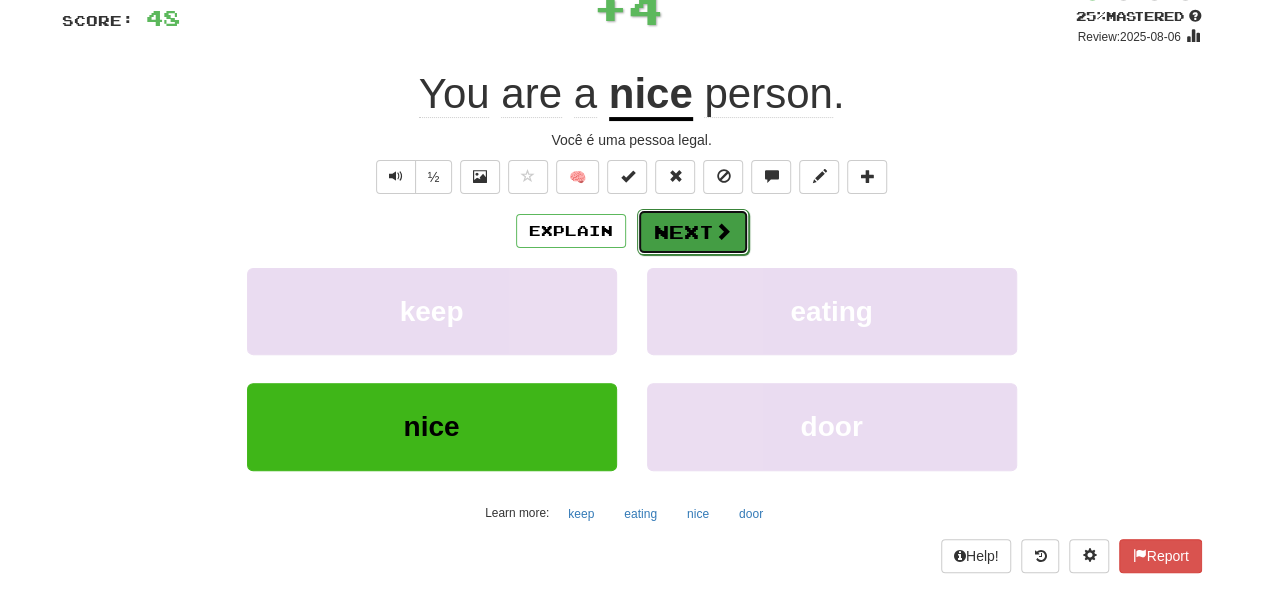 click on "Next" at bounding box center [693, 232] 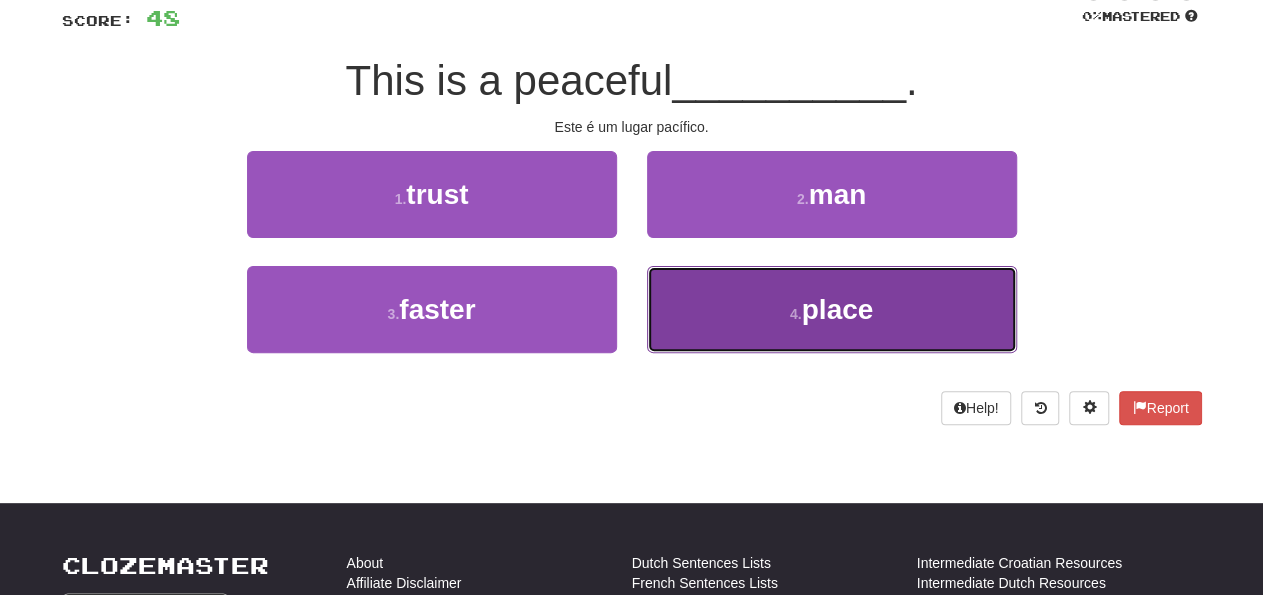 click on "place" at bounding box center (838, 309) 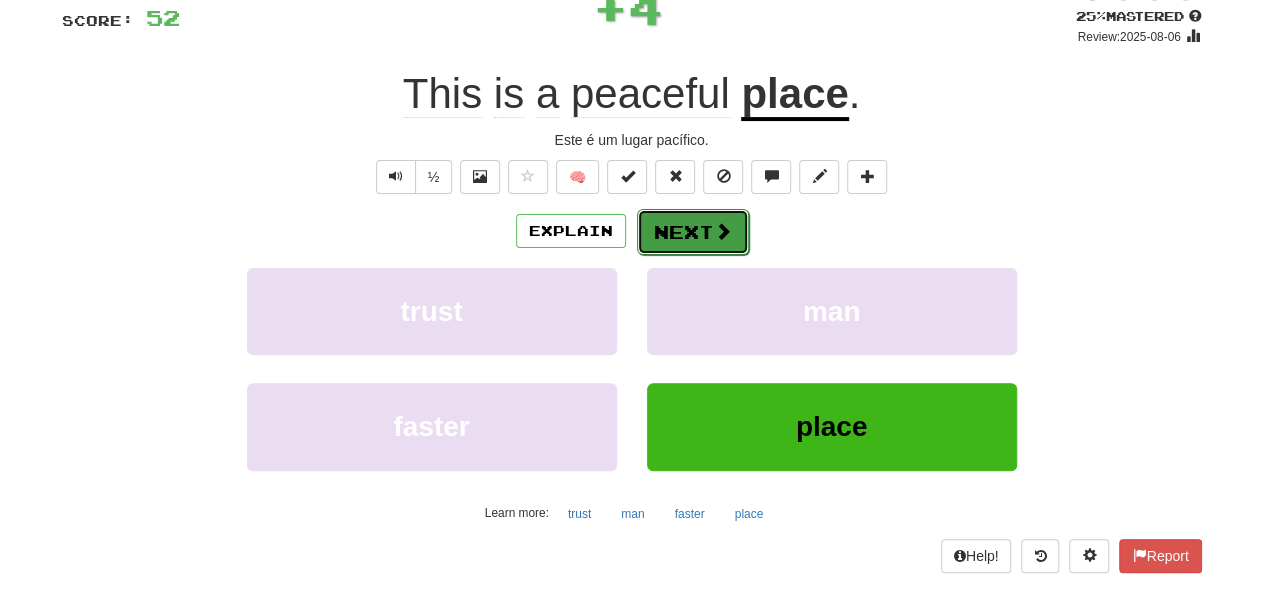 click on "Next" at bounding box center [693, 232] 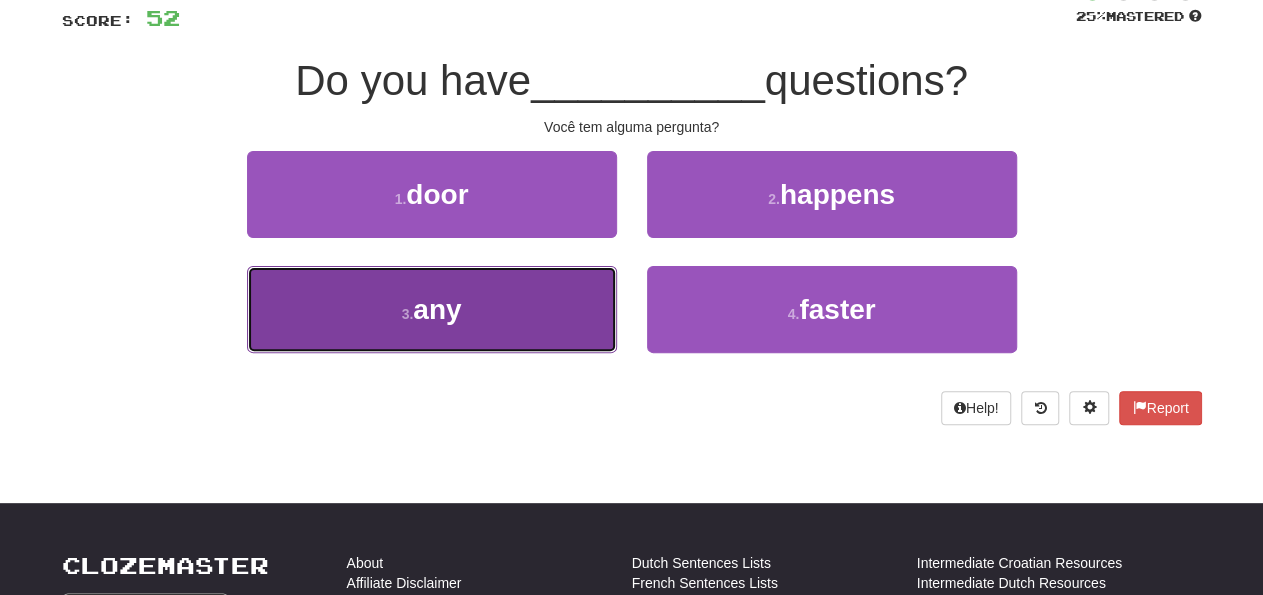 click on "any" at bounding box center [437, 309] 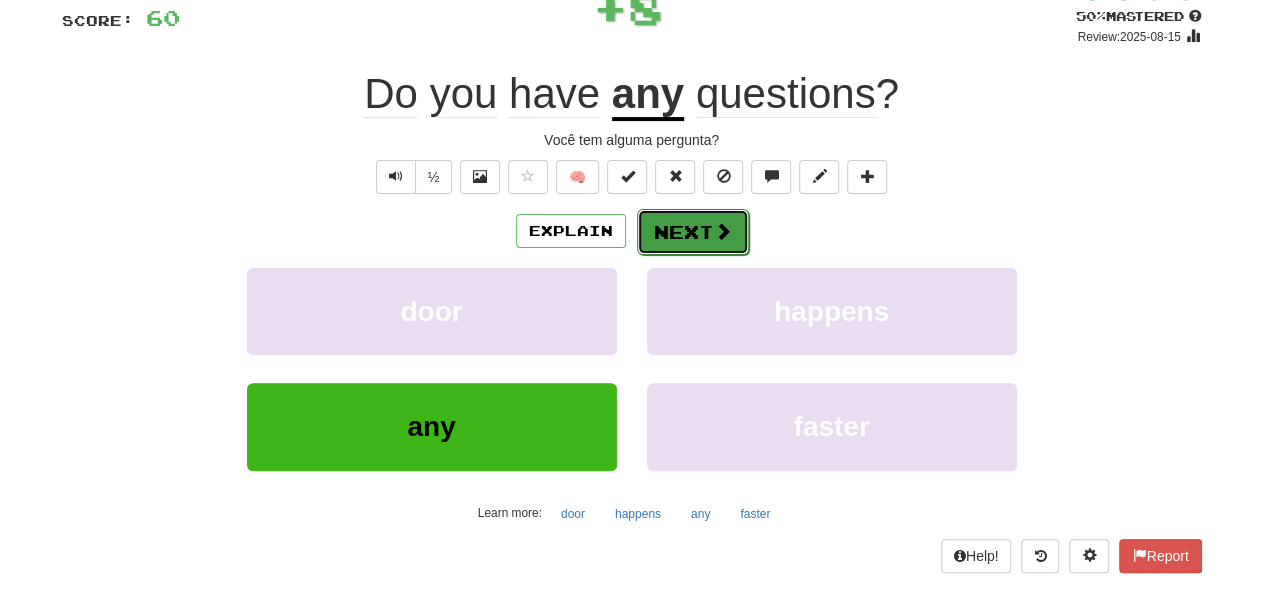 click on "Next" at bounding box center (693, 232) 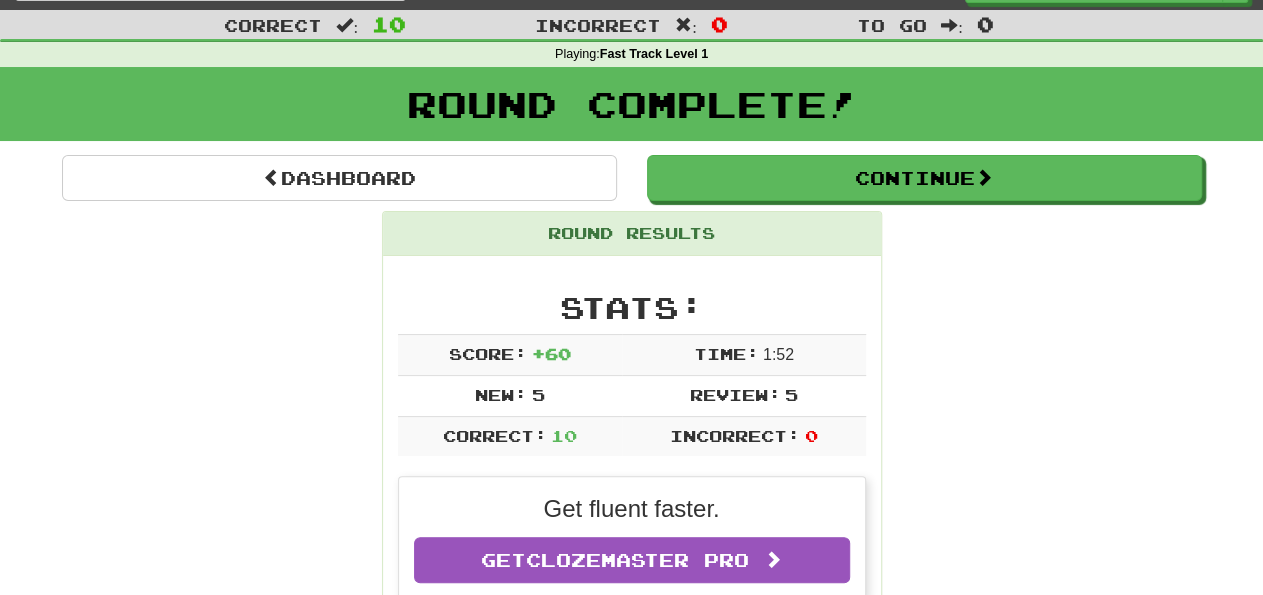 scroll, scrollTop: 0, scrollLeft: 0, axis: both 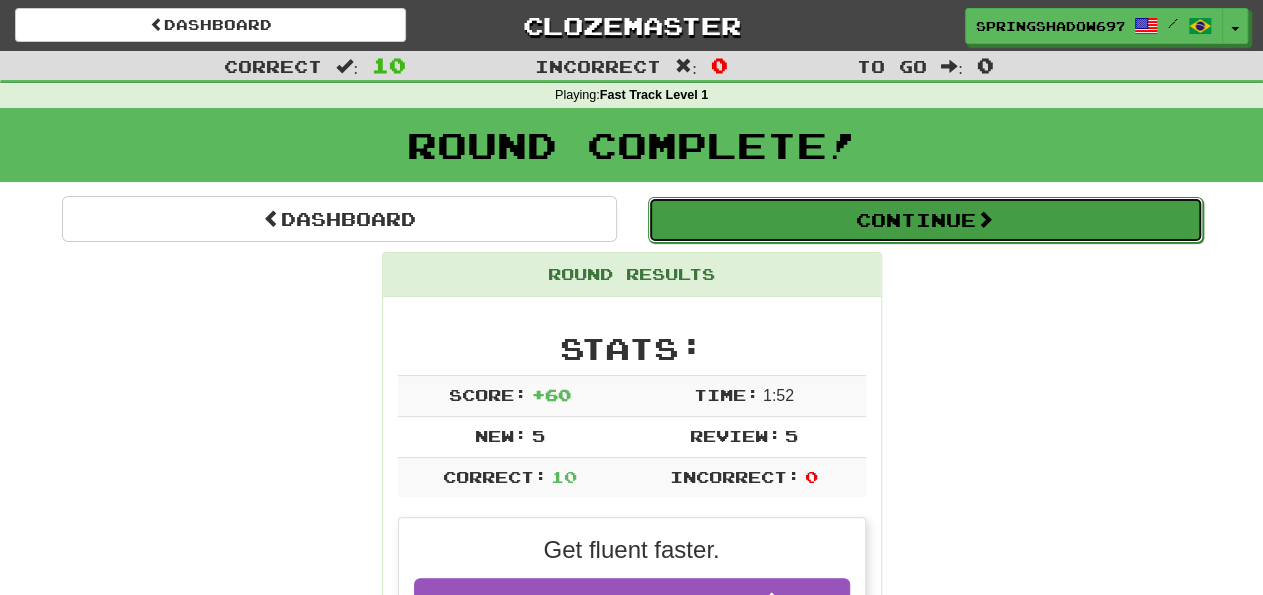click on "Continue" at bounding box center [925, 220] 